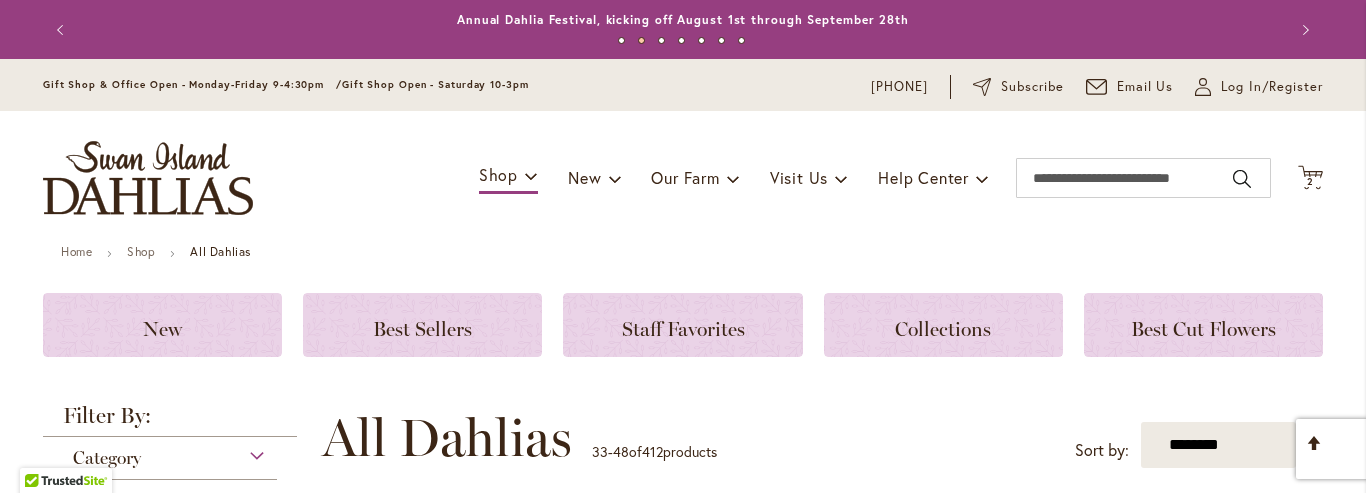 scroll, scrollTop: 0, scrollLeft: 0, axis: both 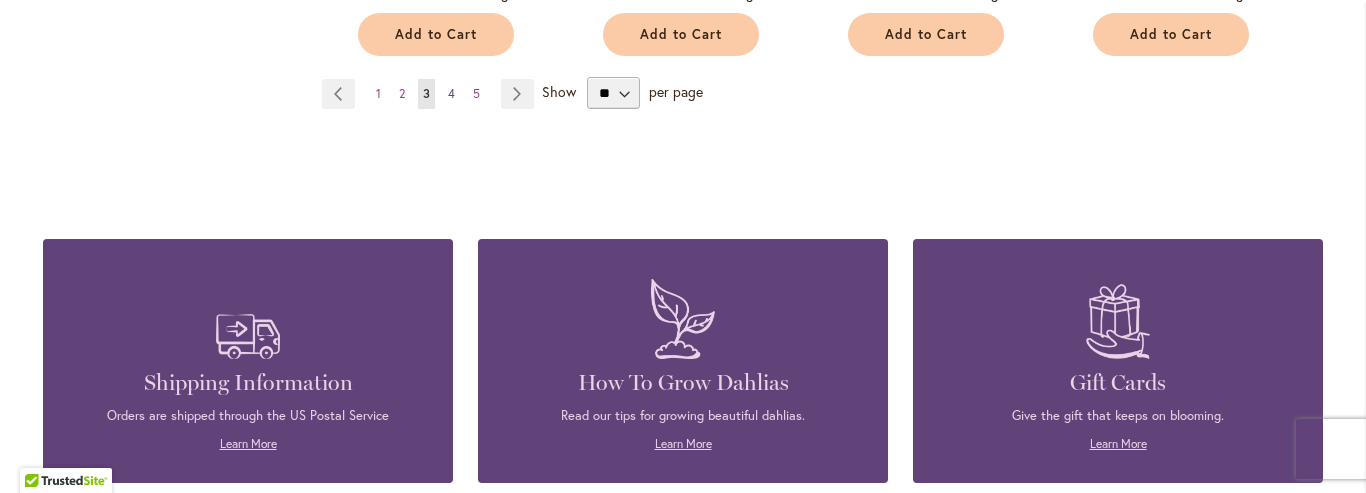 click on "4" at bounding box center [451, 93] 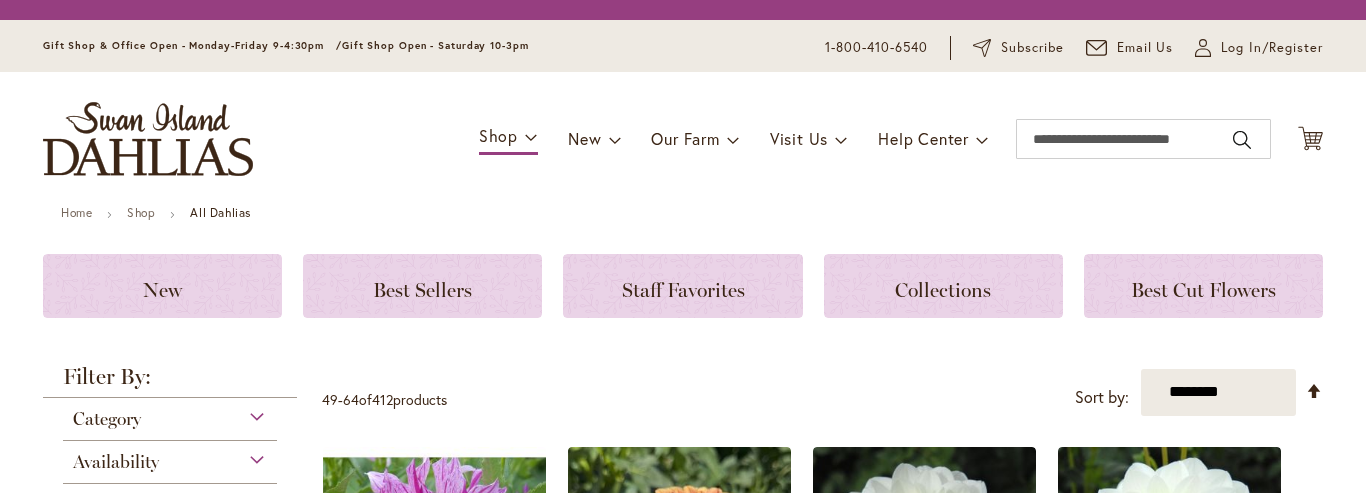 scroll, scrollTop: 0, scrollLeft: 0, axis: both 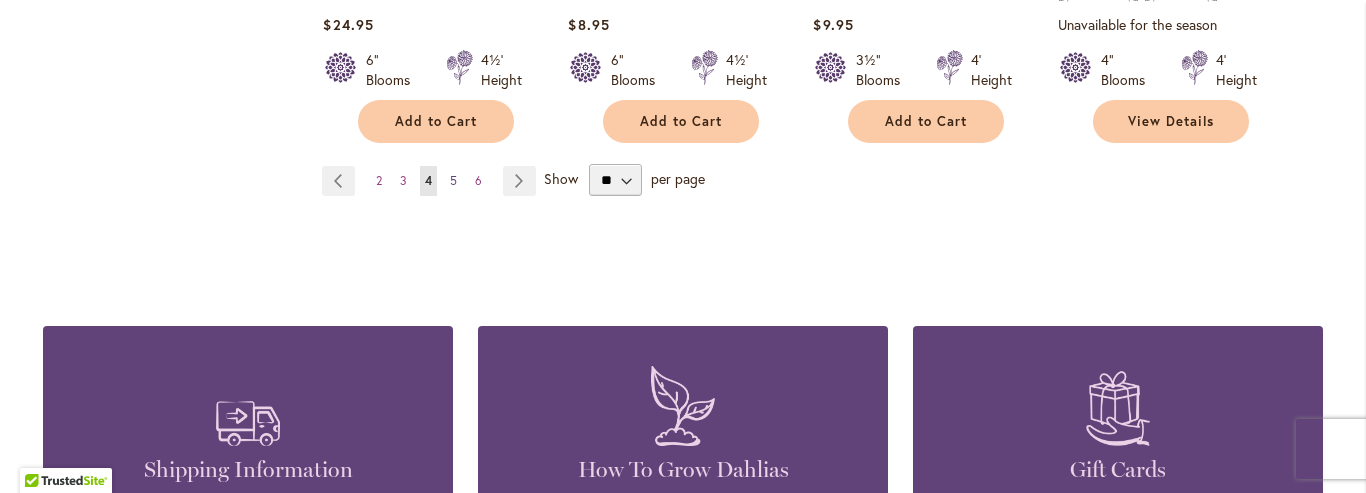 click on "5" at bounding box center [453, 180] 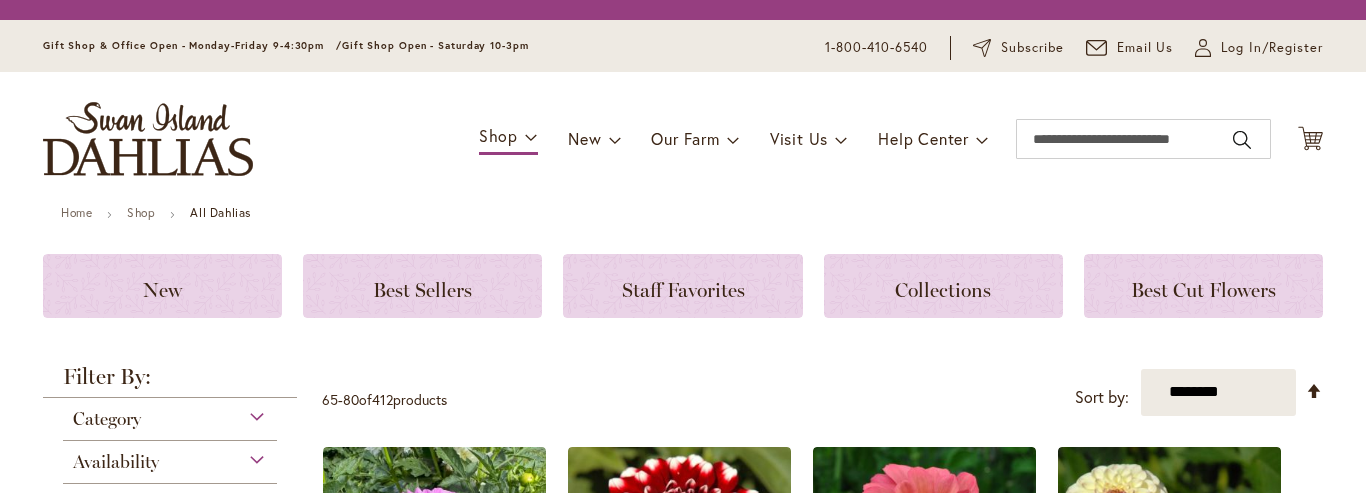 scroll, scrollTop: 0, scrollLeft: 0, axis: both 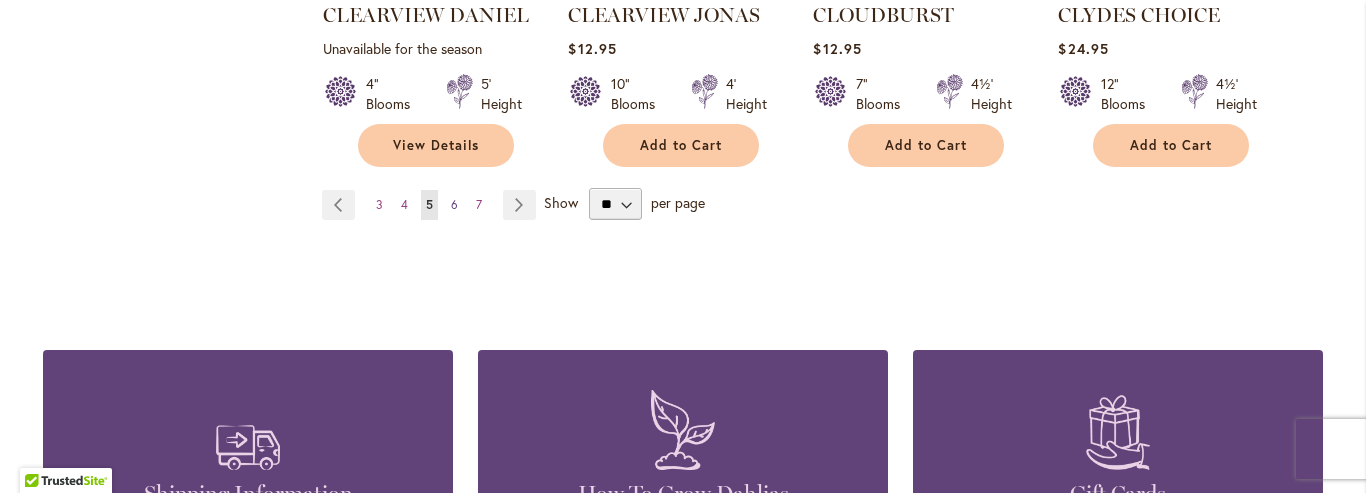 click on "6" at bounding box center [454, 204] 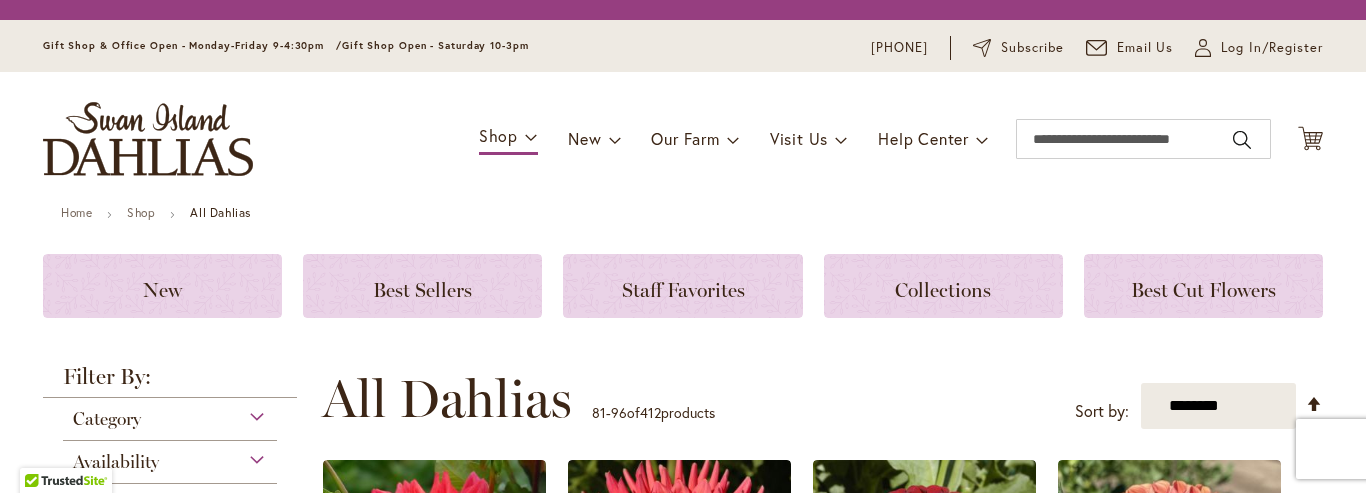 scroll, scrollTop: 0, scrollLeft: 0, axis: both 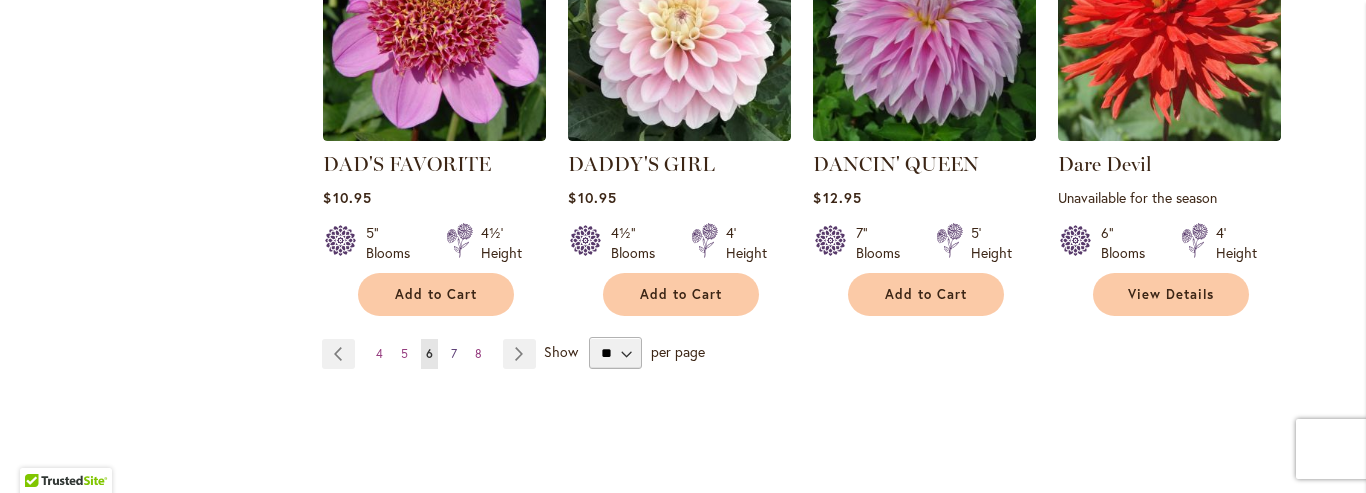 click on "7" at bounding box center (454, 353) 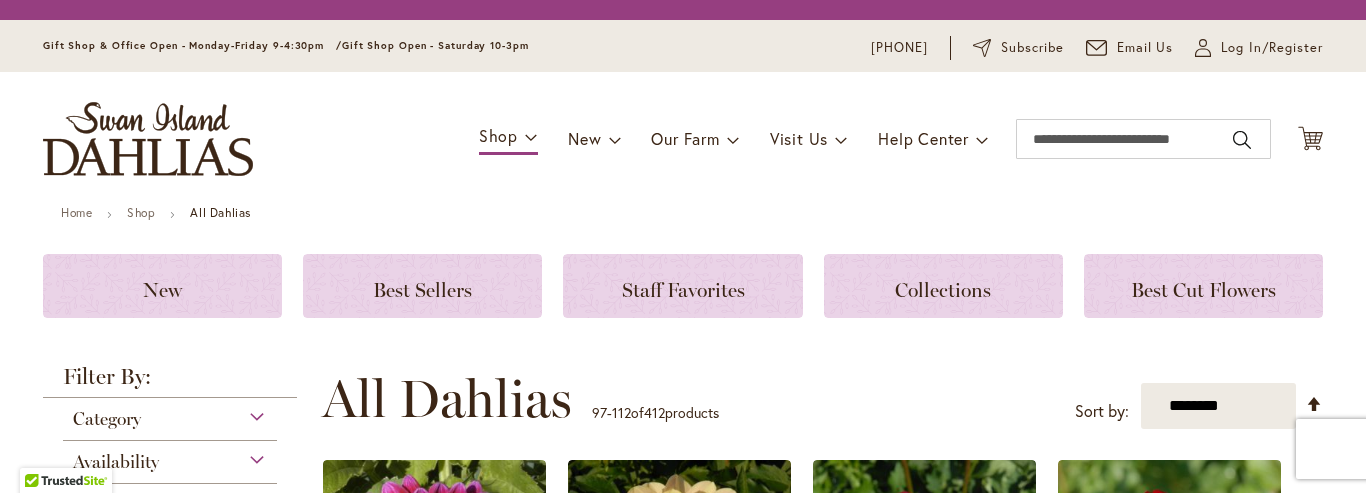 scroll, scrollTop: 0, scrollLeft: 0, axis: both 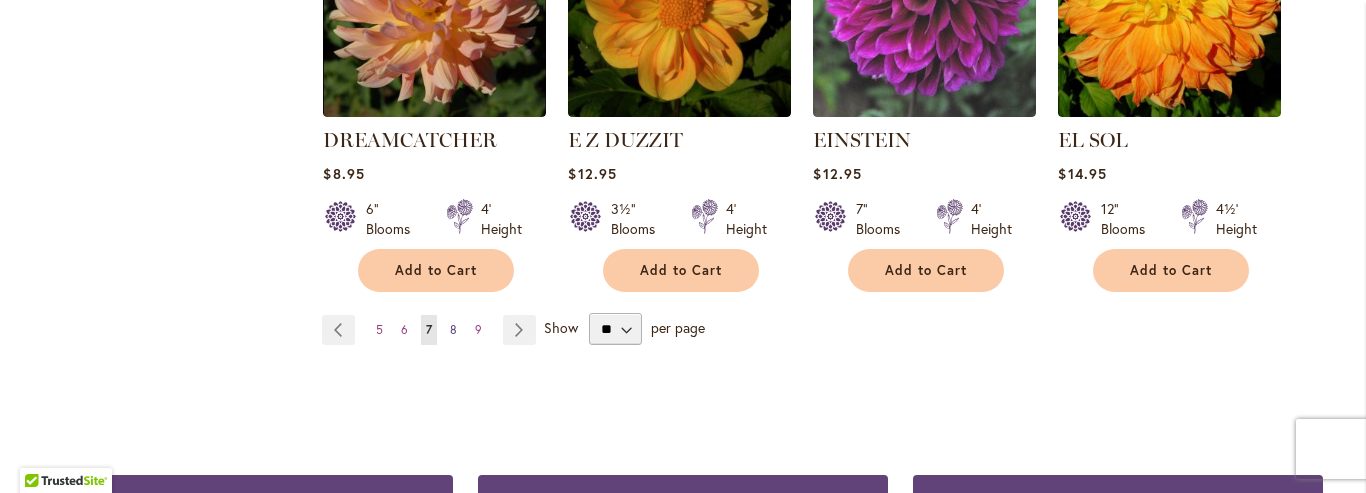 click on "Page
8" at bounding box center (453, 330) 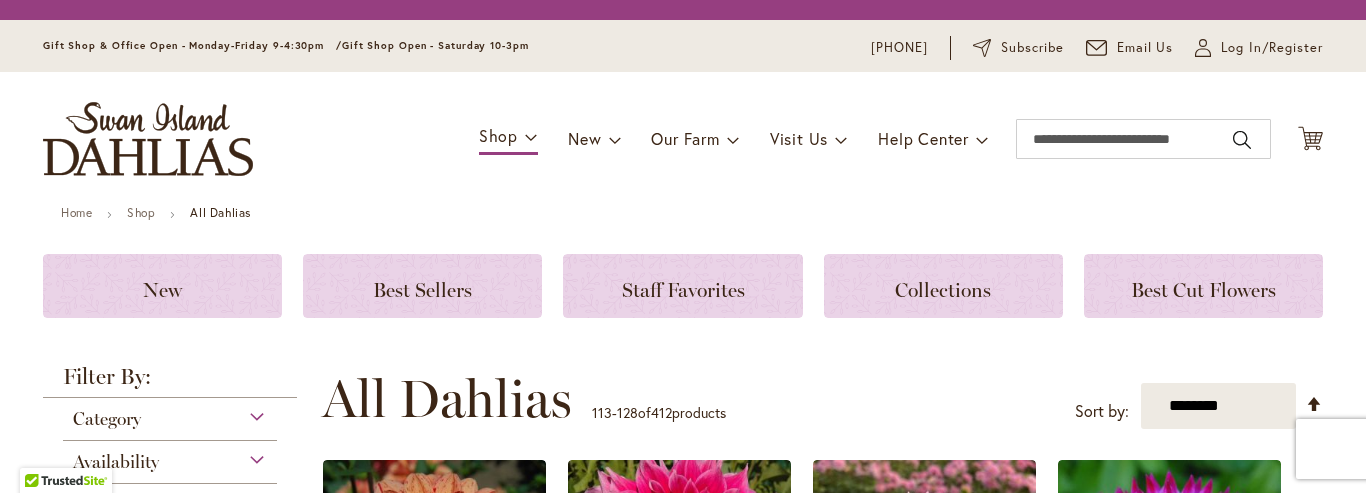 scroll, scrollTop: 0, scrollLeft: 0, axis: both 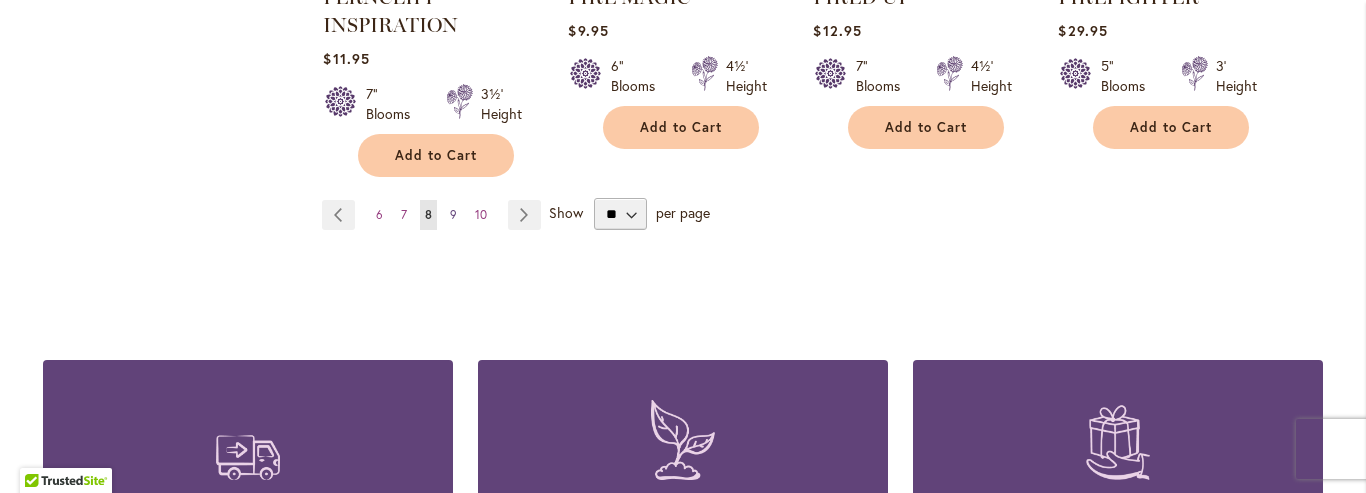 click on "9" at bounding box center (453, 214) 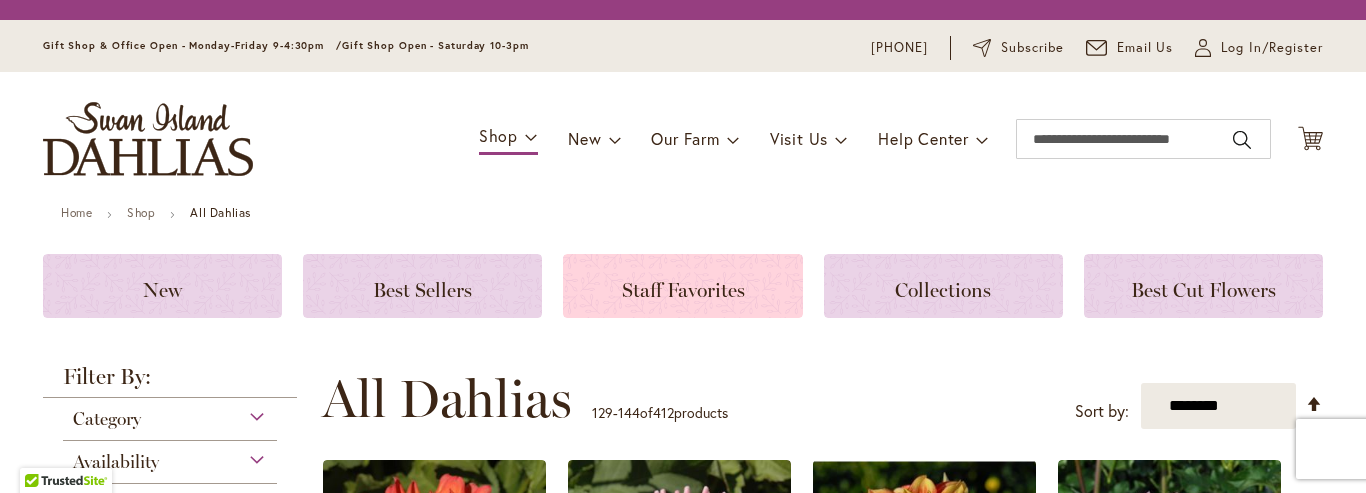 scroll, scrollTop: 0, scrollLeft: 0, axis: both 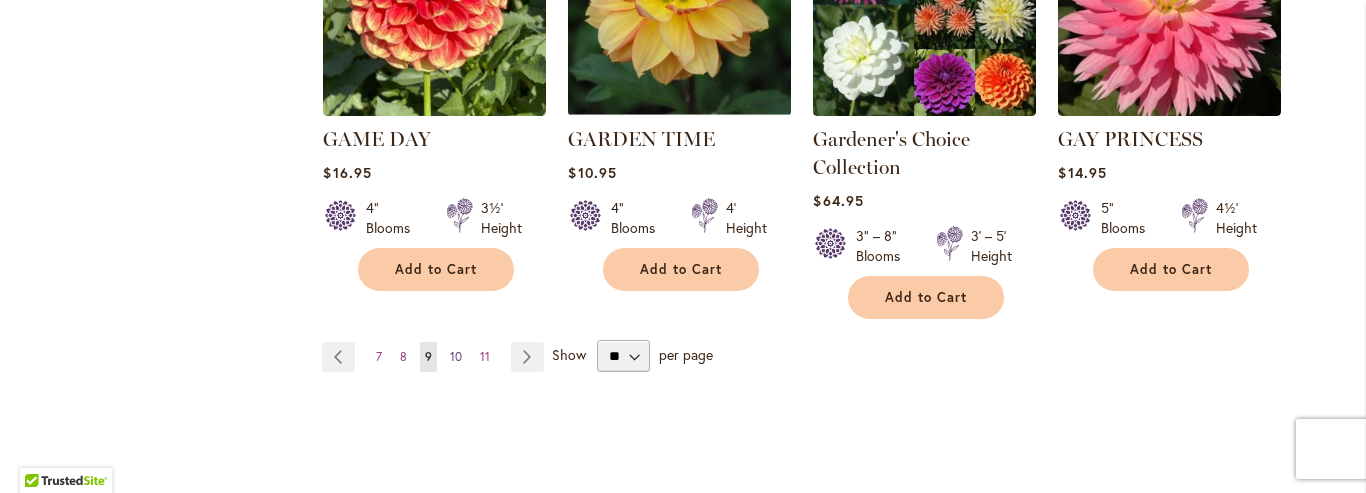 click on "10" at bounding box center [456, 356] 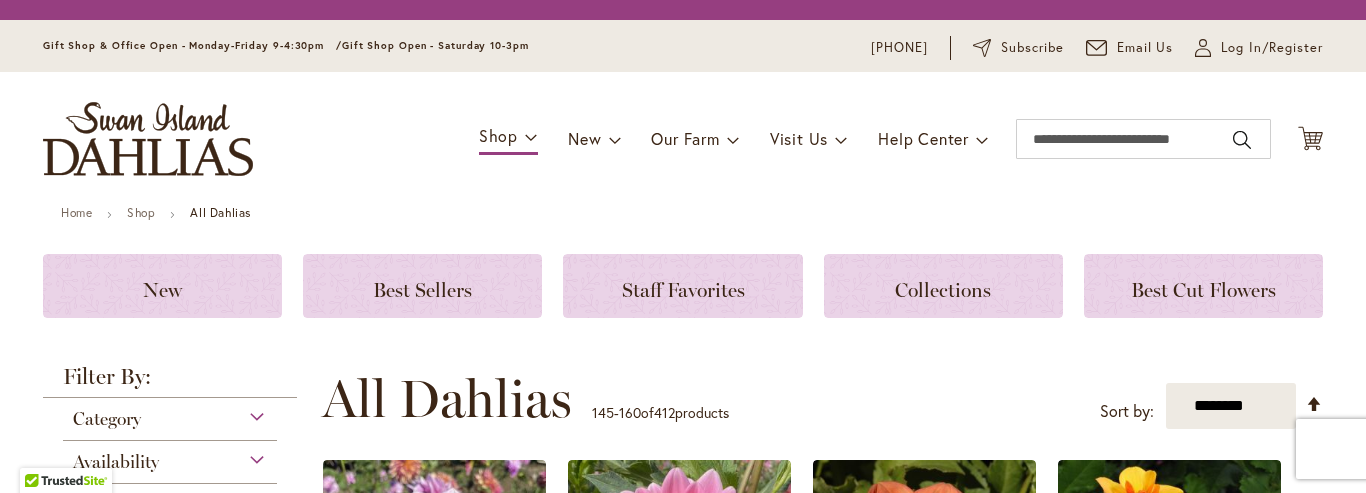scroll, scrollTop: 0, scrollLeft: 0, axis: both 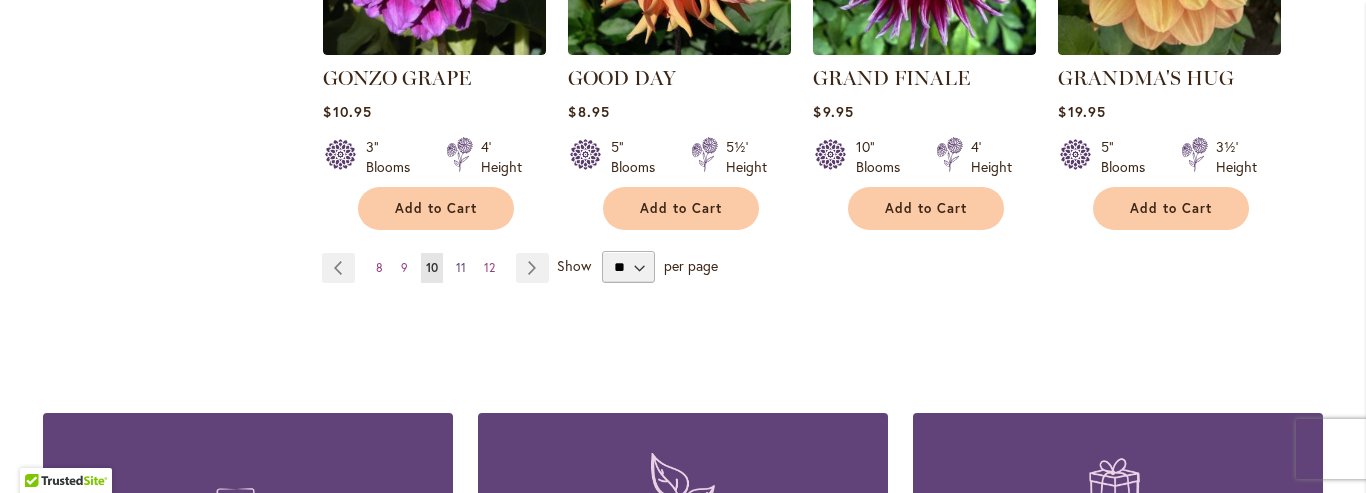 click on "11" at bounding box center [461, 267] 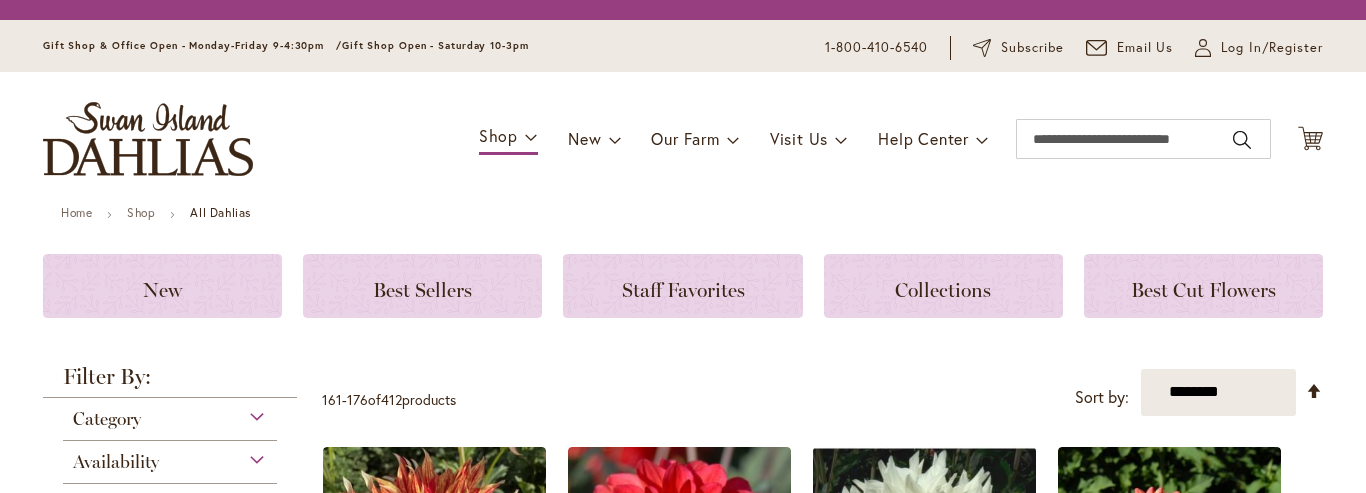 scroll, scrollTop: 0, scrollLeft: 0, axis: both 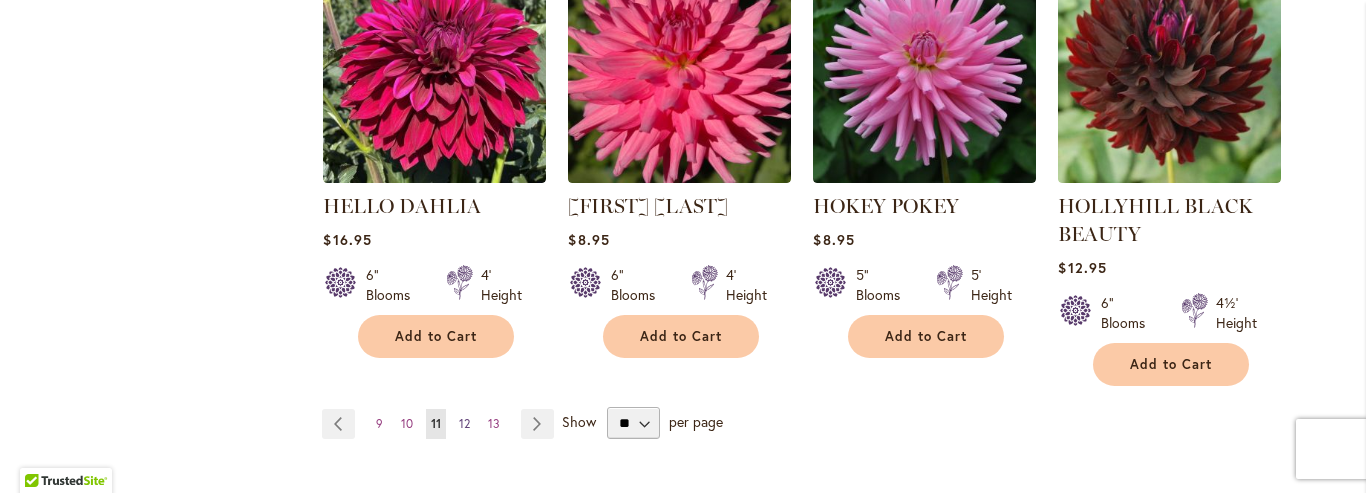 click on "12" at bounding box center (464, 423) 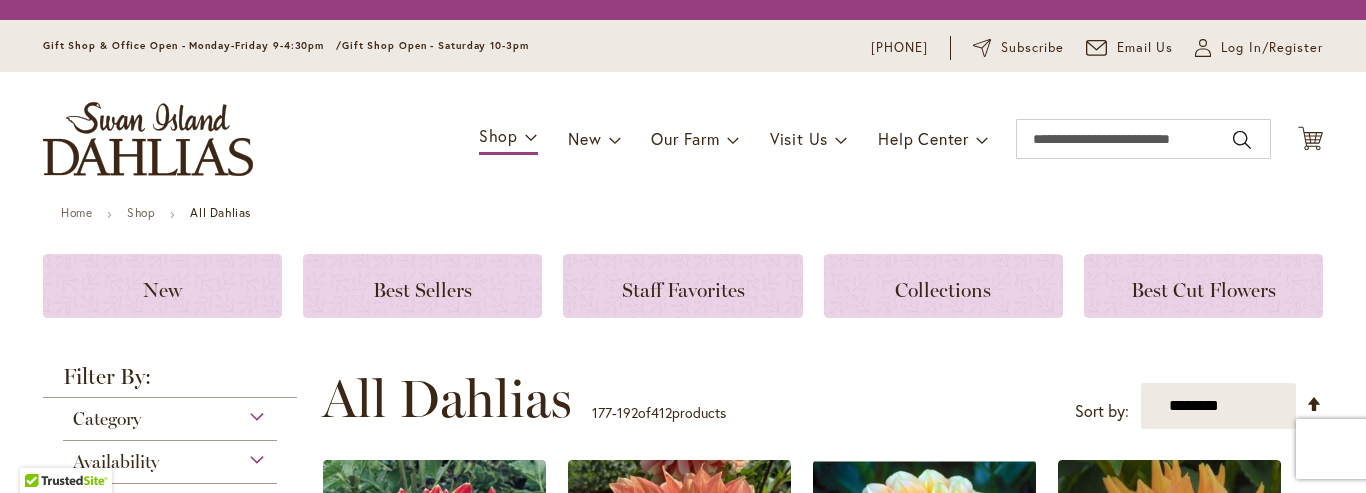 scroll, scrollTop: 0, scrollLeft: 0, axis: both 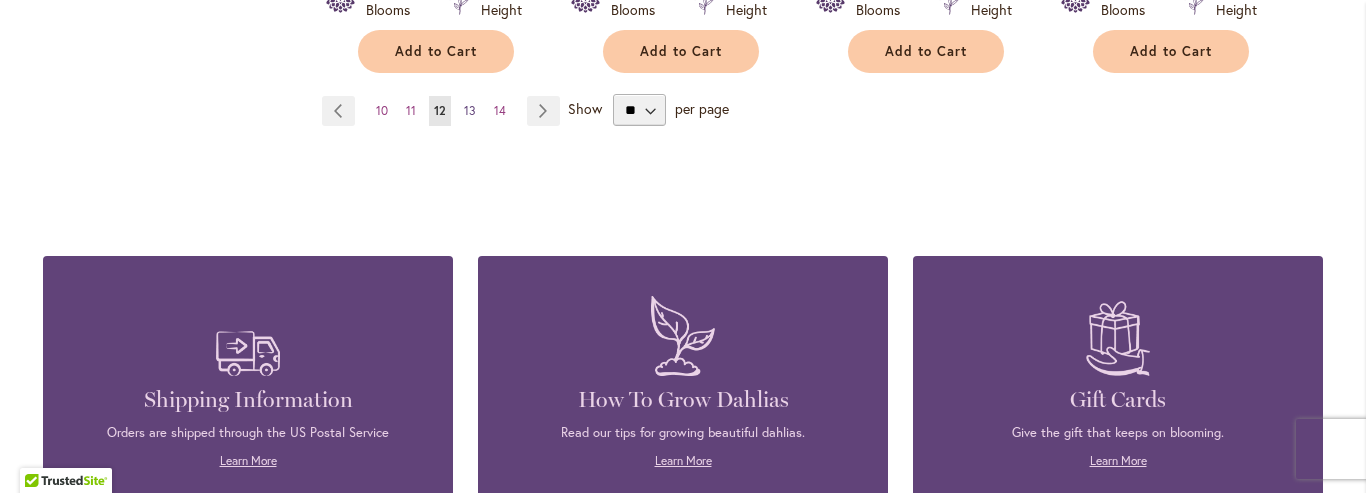 click on "13" at bounding box center (470, 110) 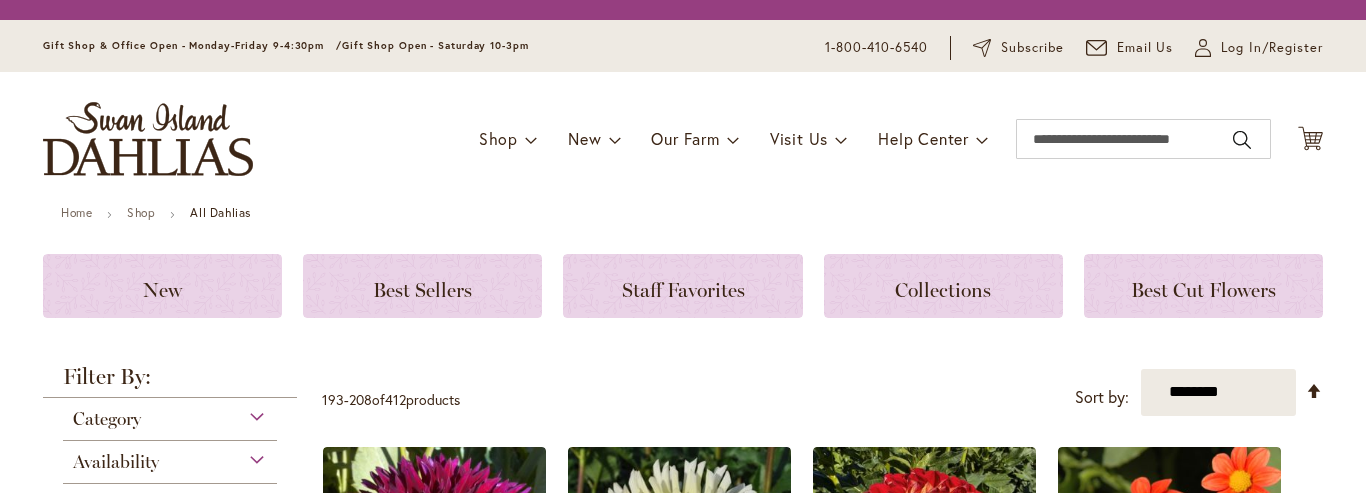 scroll, scrollTop: 0, scrollLeft: 0, axis: both 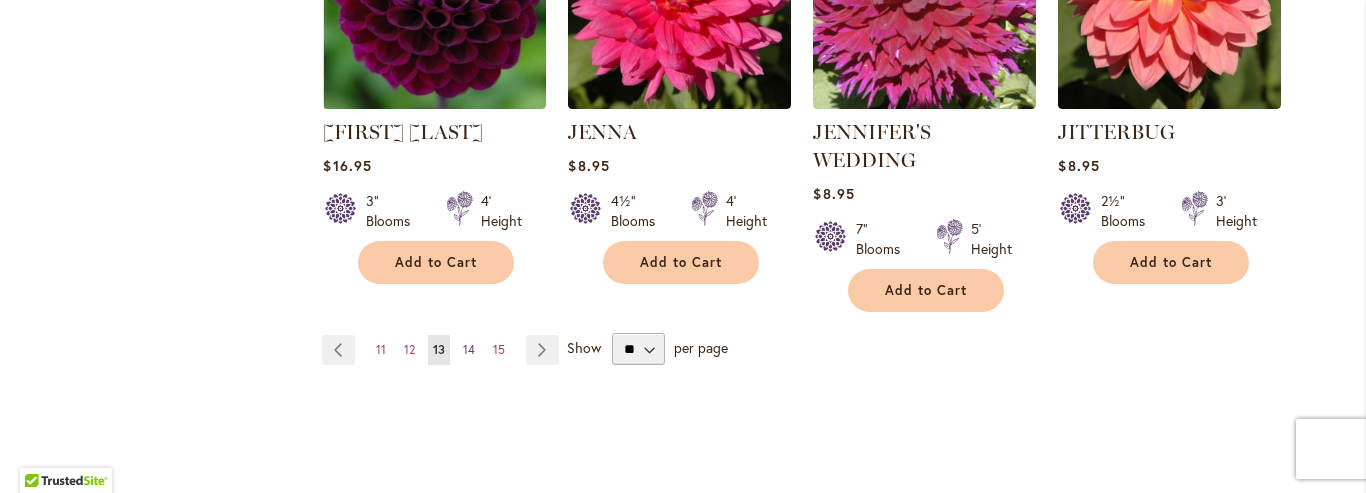 click on "14" at bounding box center (469, 349) 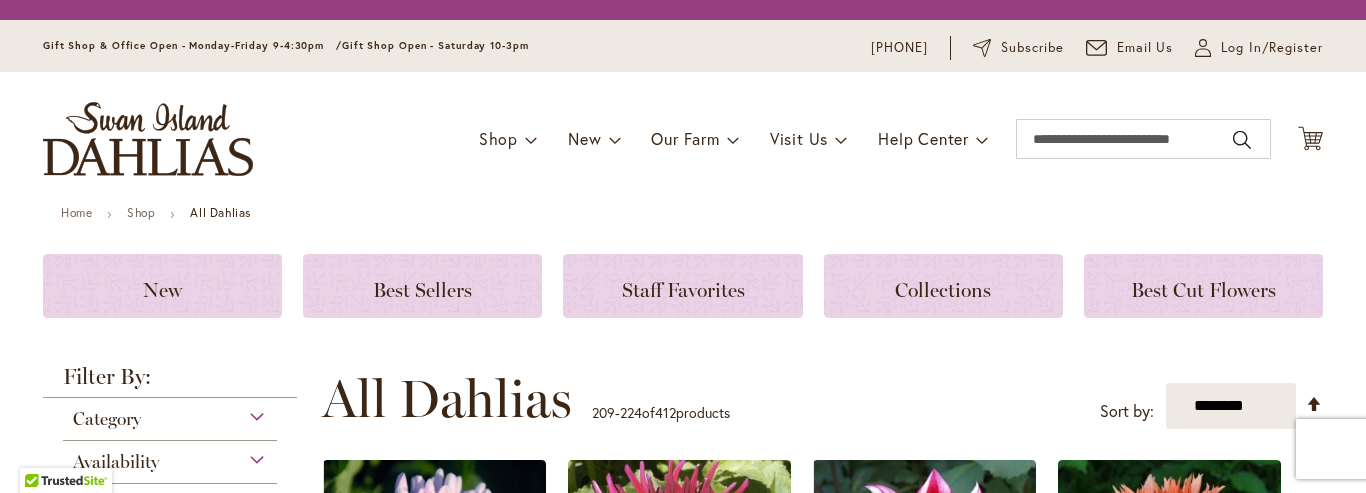 scroll, scrollTop: 0, scrollLeft: 0, axis: both 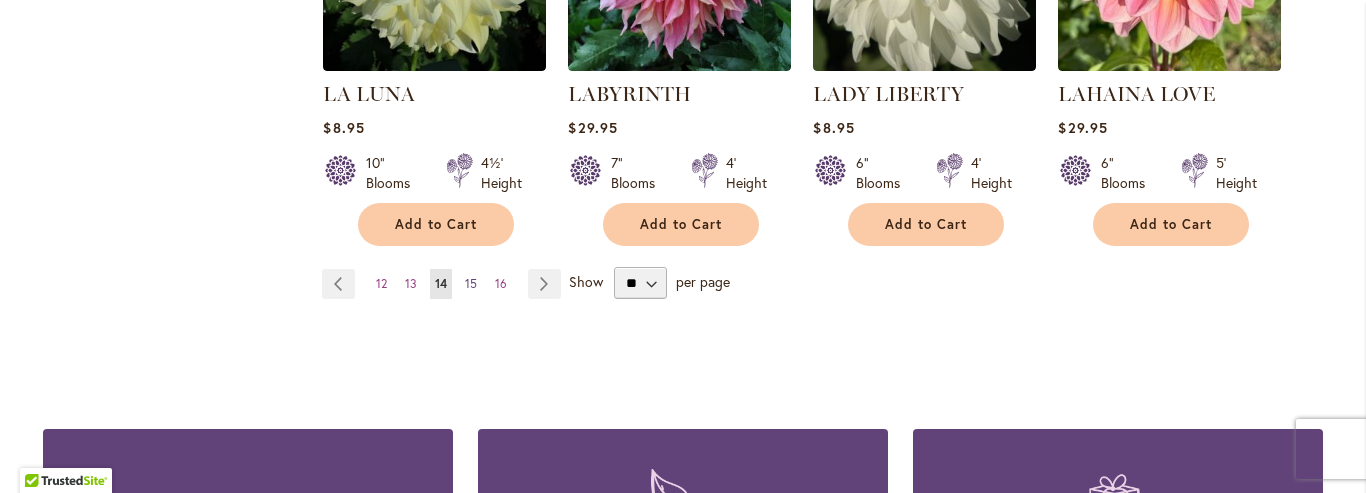 click on "15" at bounding box center [471, 283] 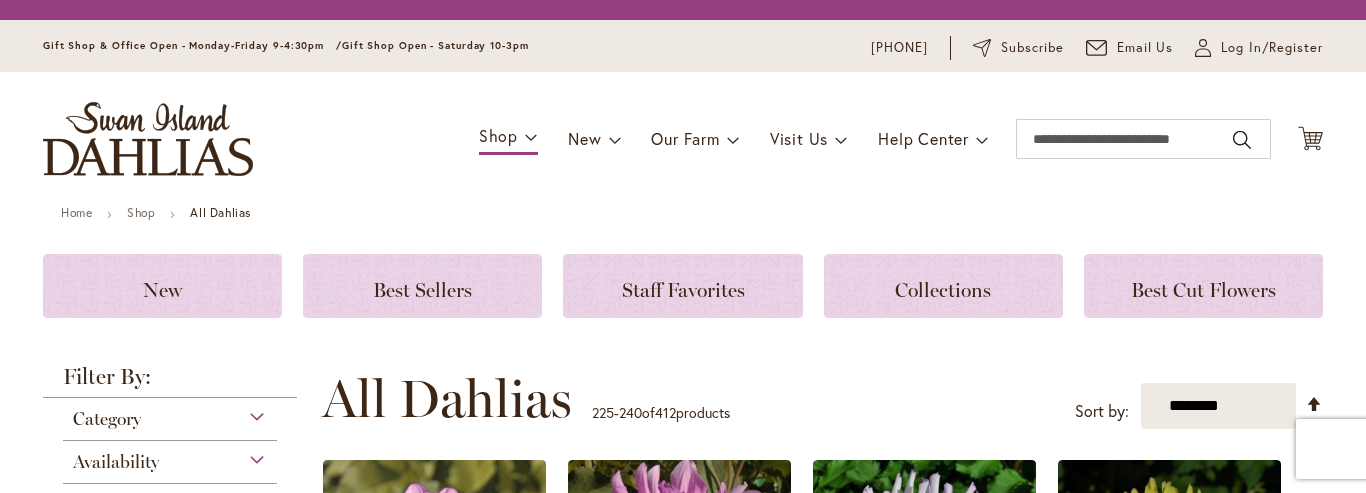scroll, scrollTop: 0, scrollLeft: 0, axis: both 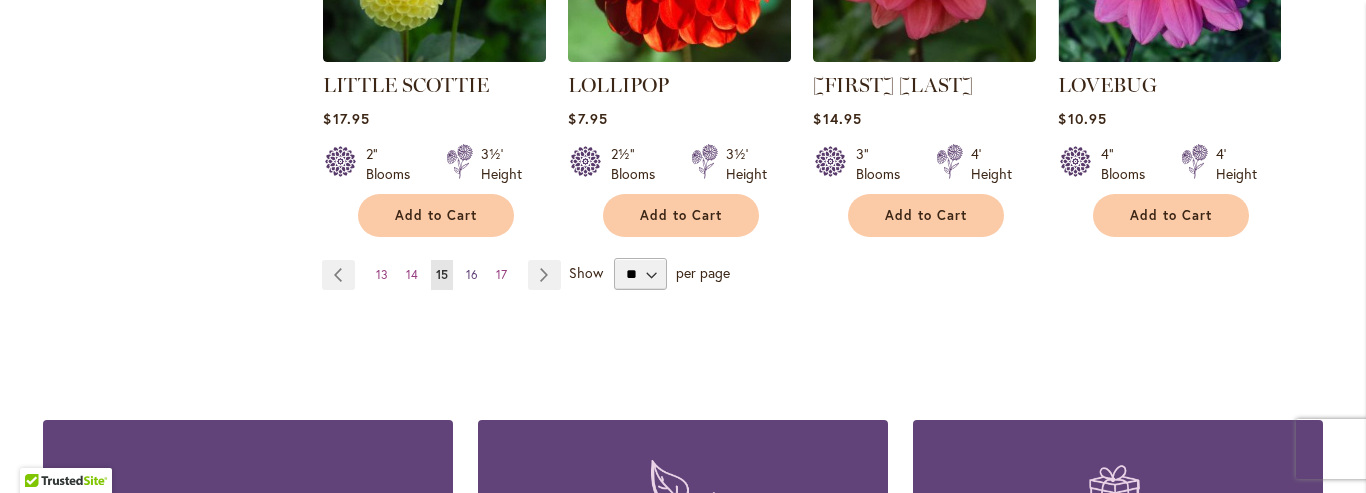click on "16" at bounding box center (472, 274) 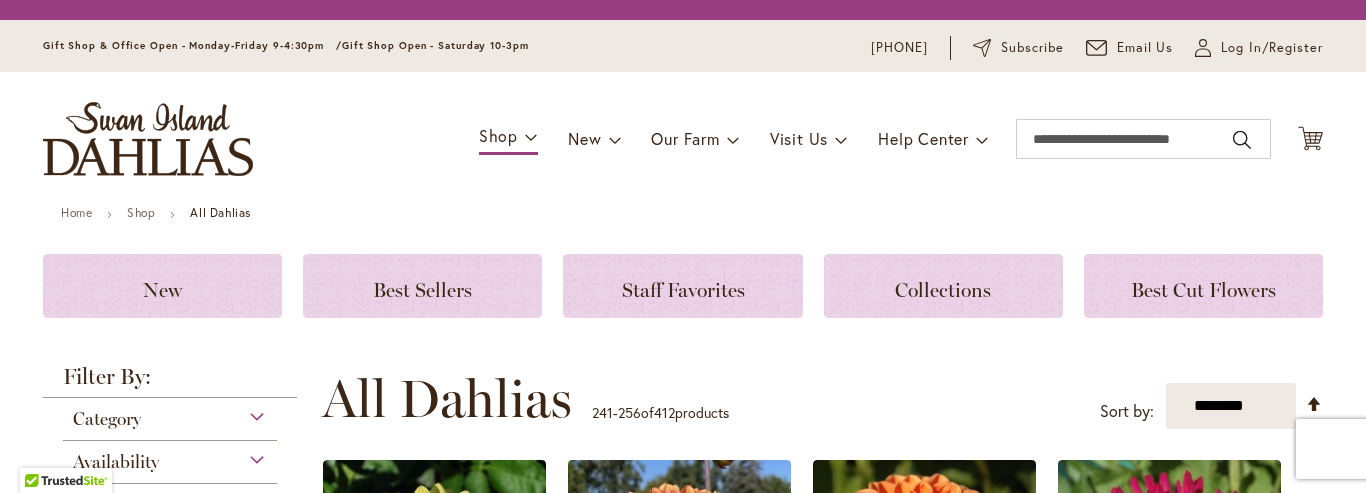 scroll, scrollTop: 0, scrollLeft: 0, axis: both 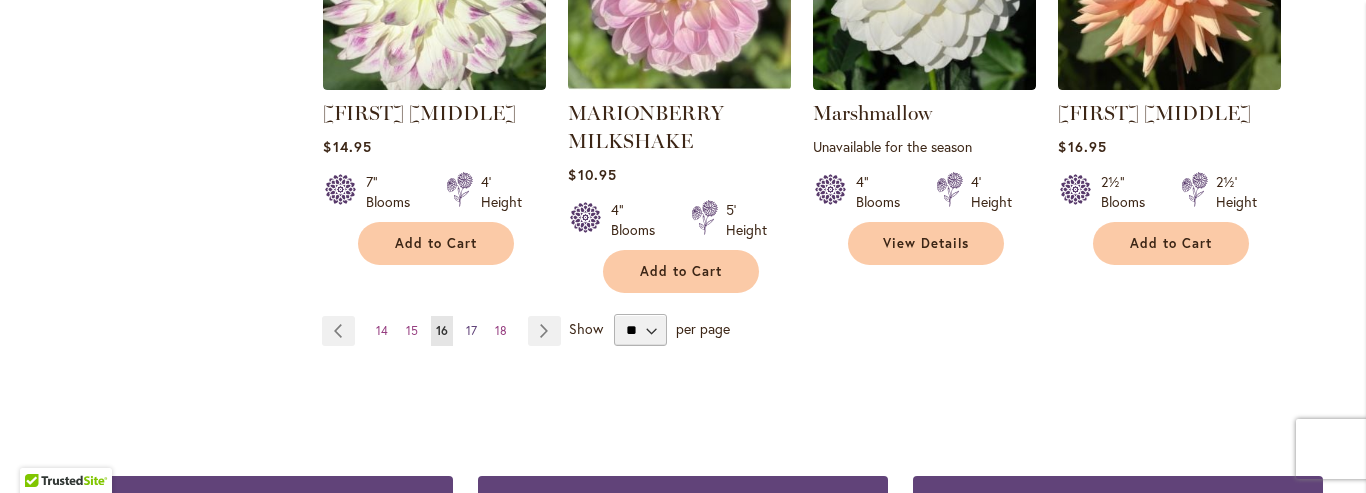 click on "17" at bounding box center (471, 330) 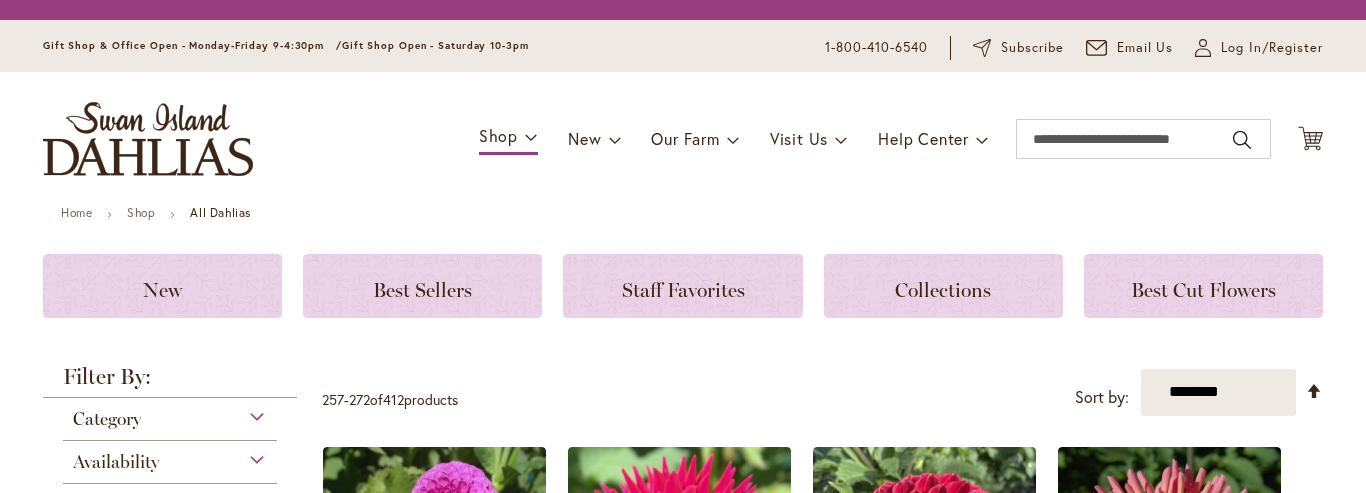 scroll, scrollTop: 0, scrollLeft: 0, axis: both 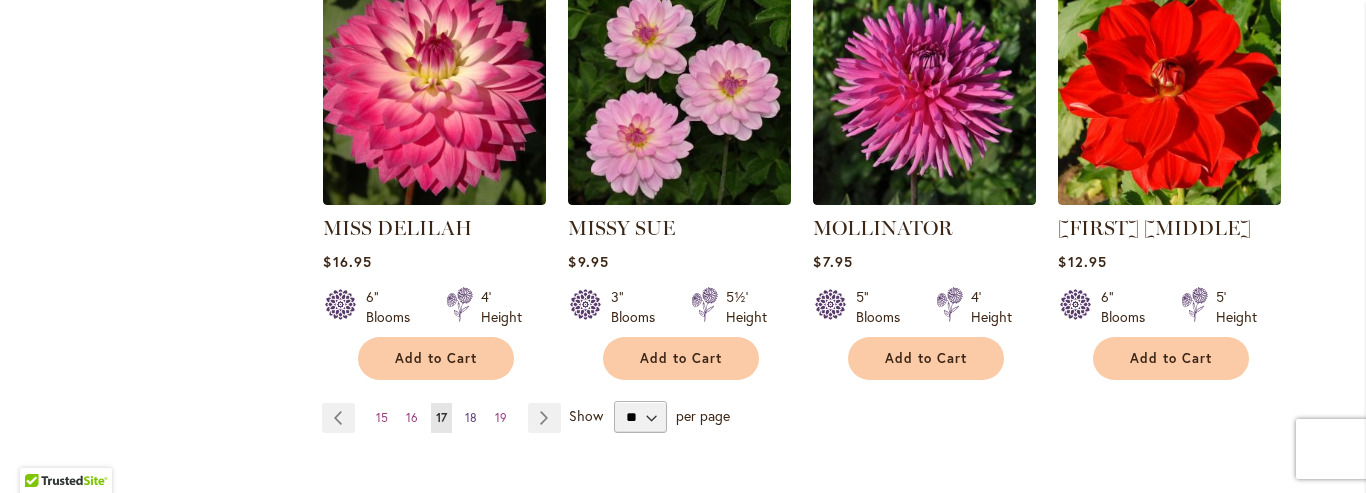 click on "18" at bounding box center [471, 417] 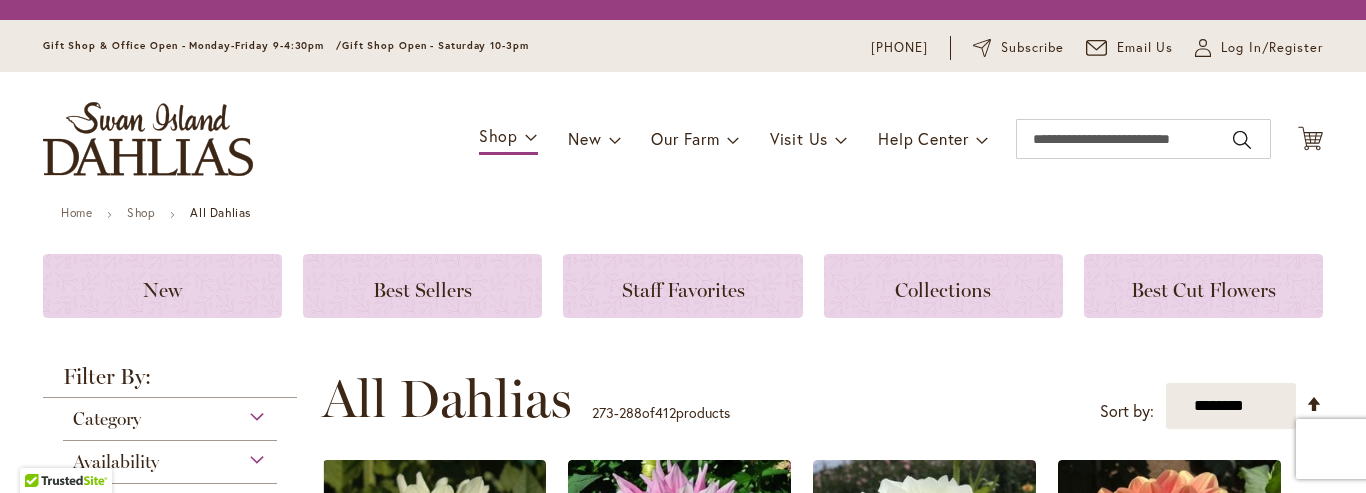 scroll, scrollTop: 0, scrollLeft: 0, axis: both 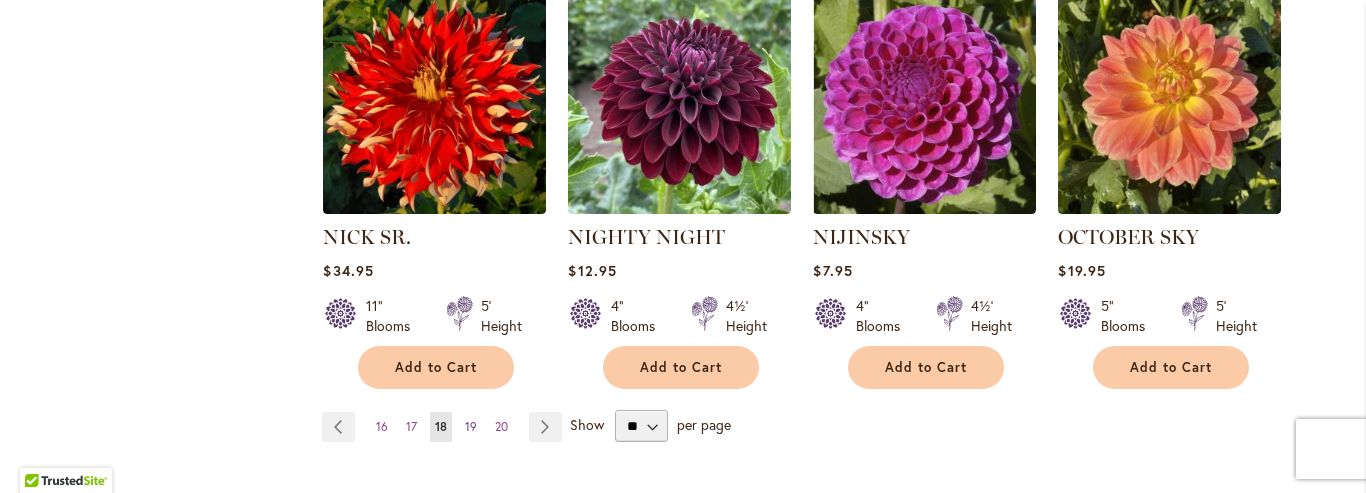 click on "19" at bounding box center [471, 426] 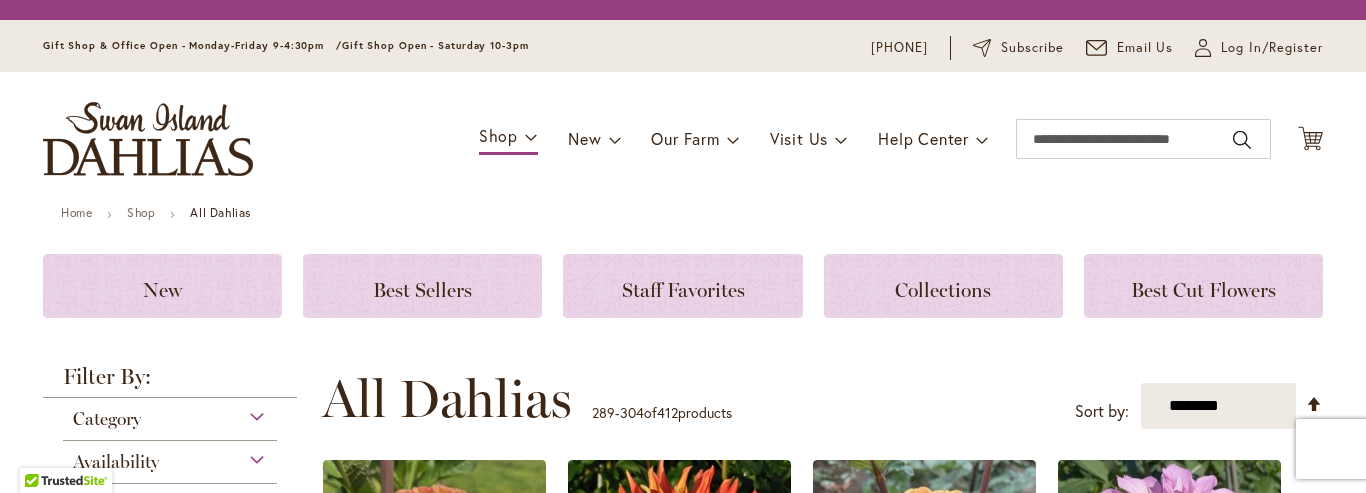 scroll, scrollTop: 0, scrollLeft: 0, axis: both 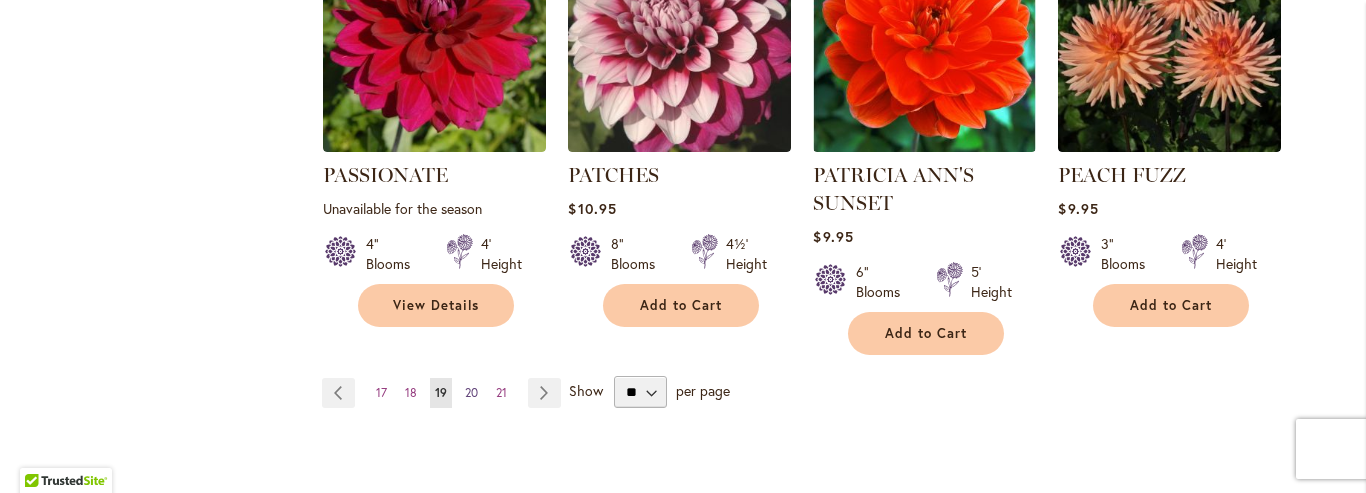 click on "20" at bounding box center (471, 392) 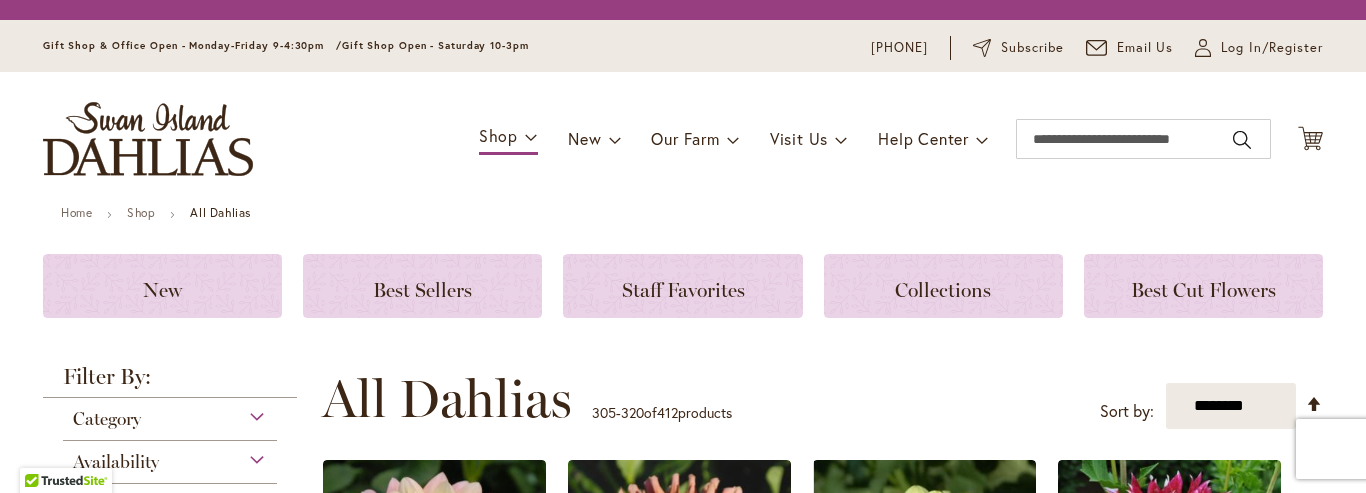scroll, scrollTop: 0, scrollLeft: 0, axis: both 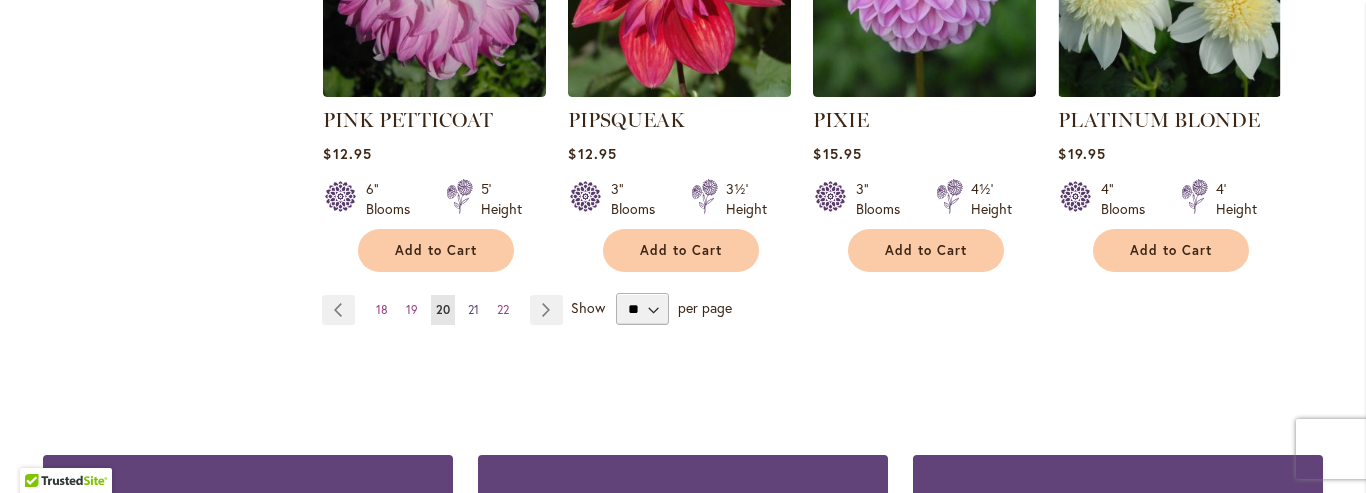 click on "21" at bounding box center (473, 309) 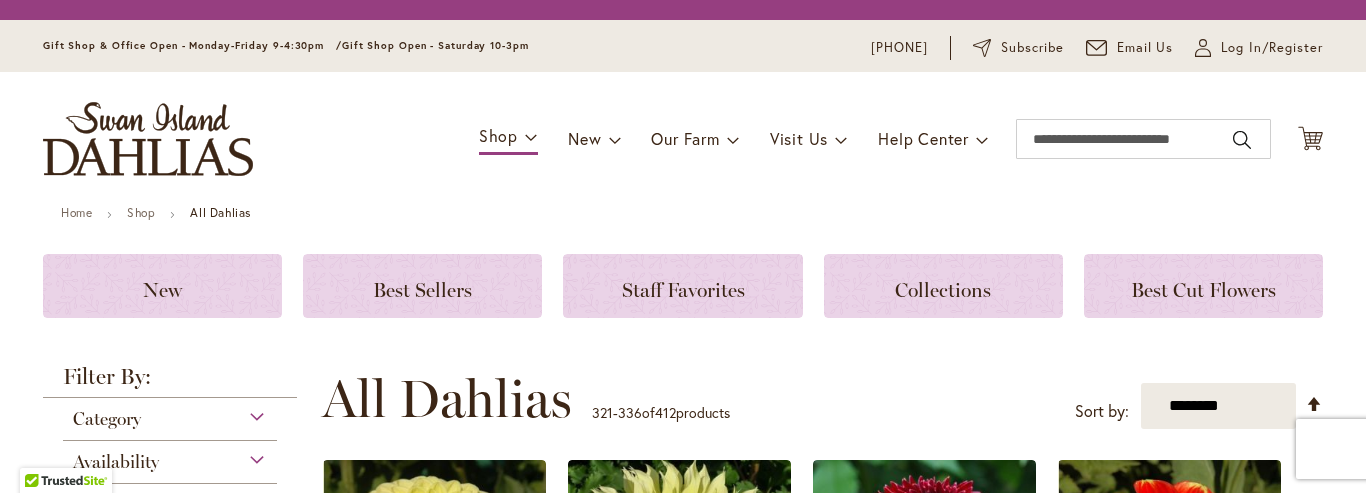 scroll, scrollTop: 0, scrollLeft: 0, axis: both 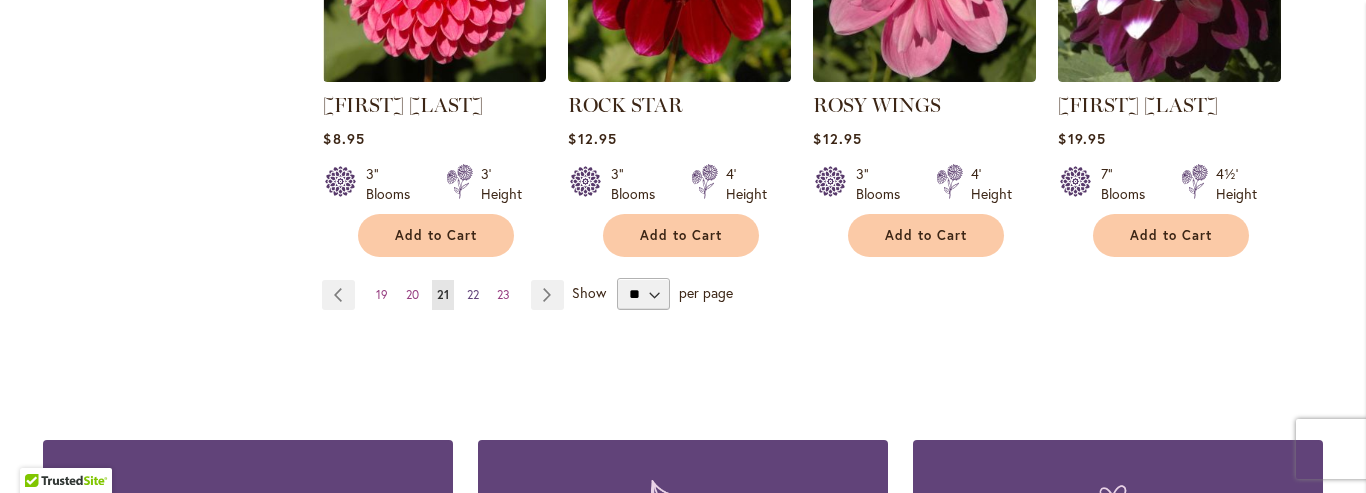 click on "22" at bounding box center (473, 294) 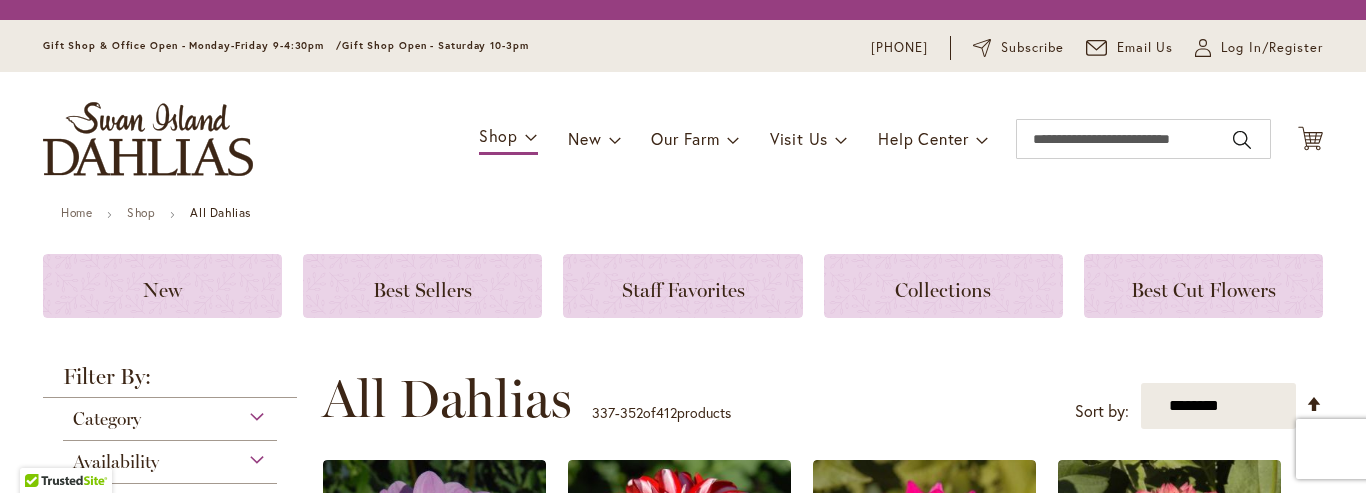 scroll, scrollTop: 0, scrollLeft: 0, axis: both 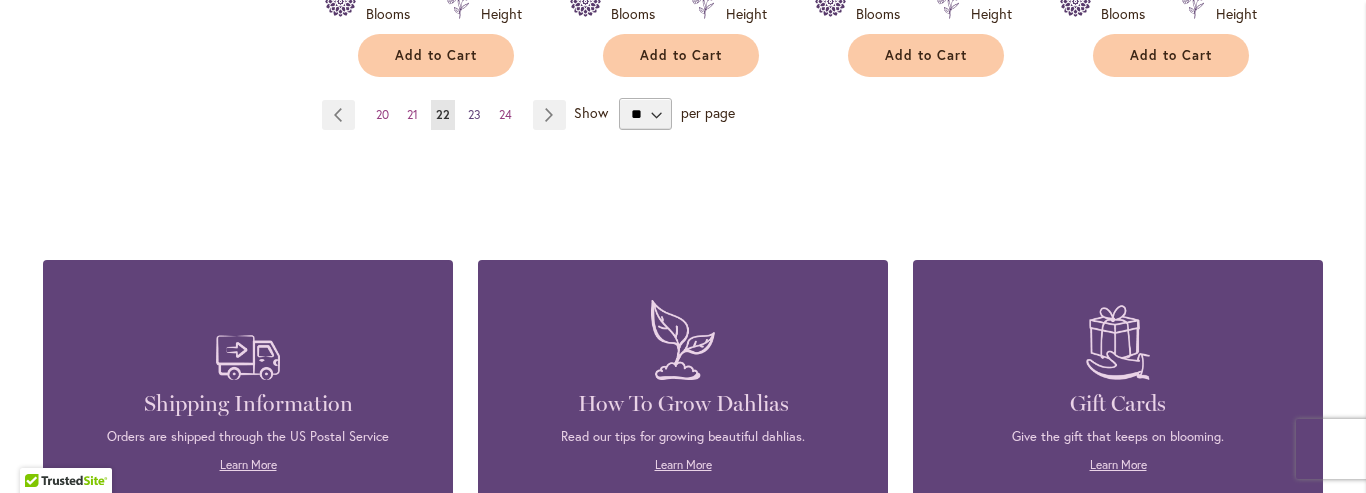 click on "23" at bounding box center (474, 114) 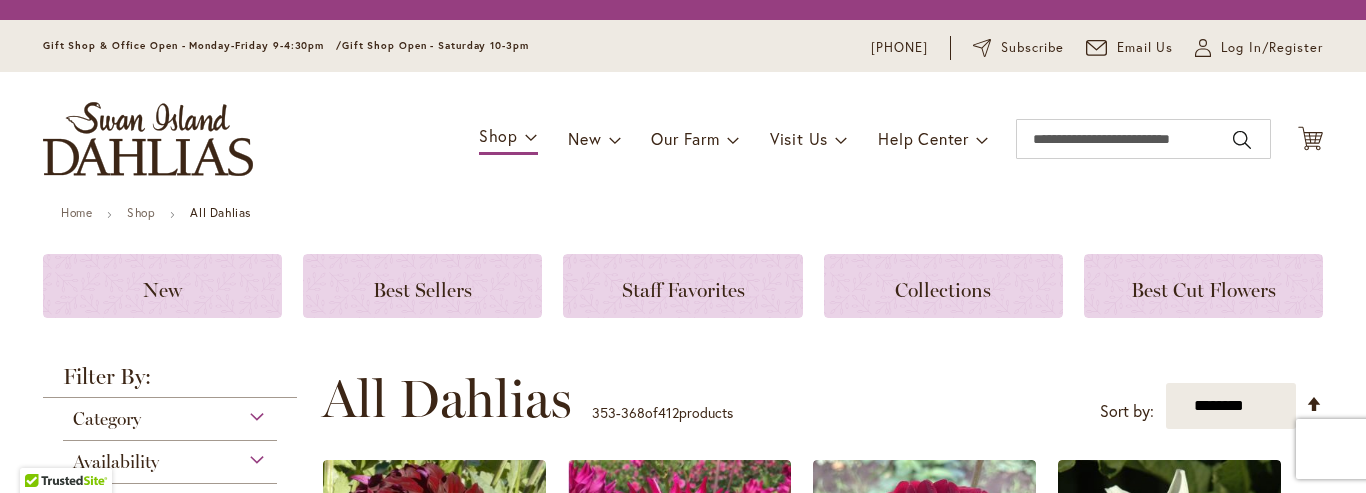 scroll, scrollTop: 0, scrollLeft: 0, axis: both 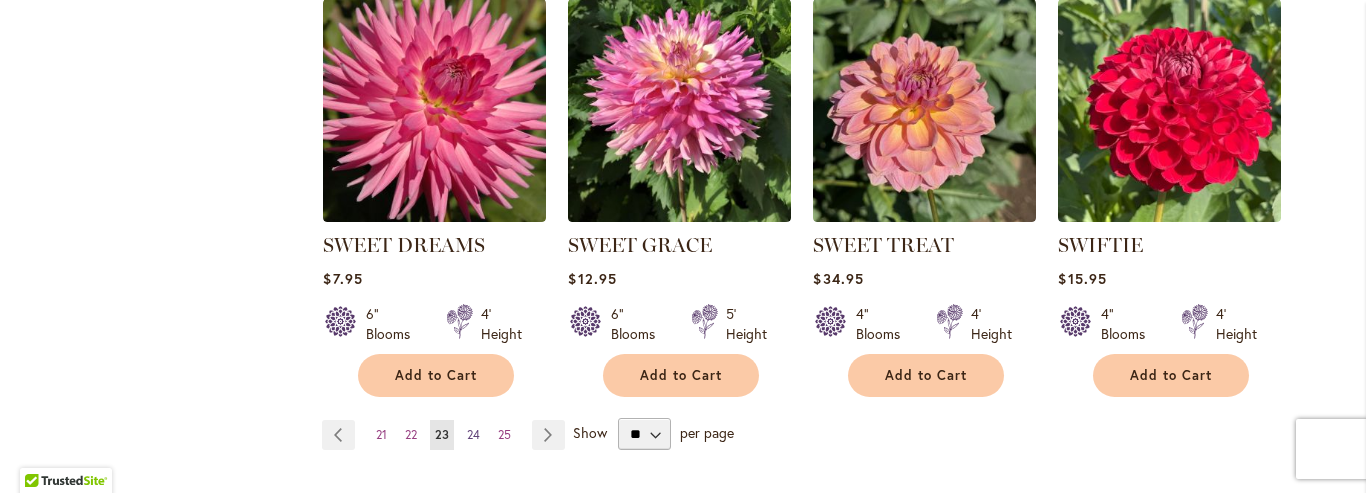 click on "24" at bounding box center (473, 434) 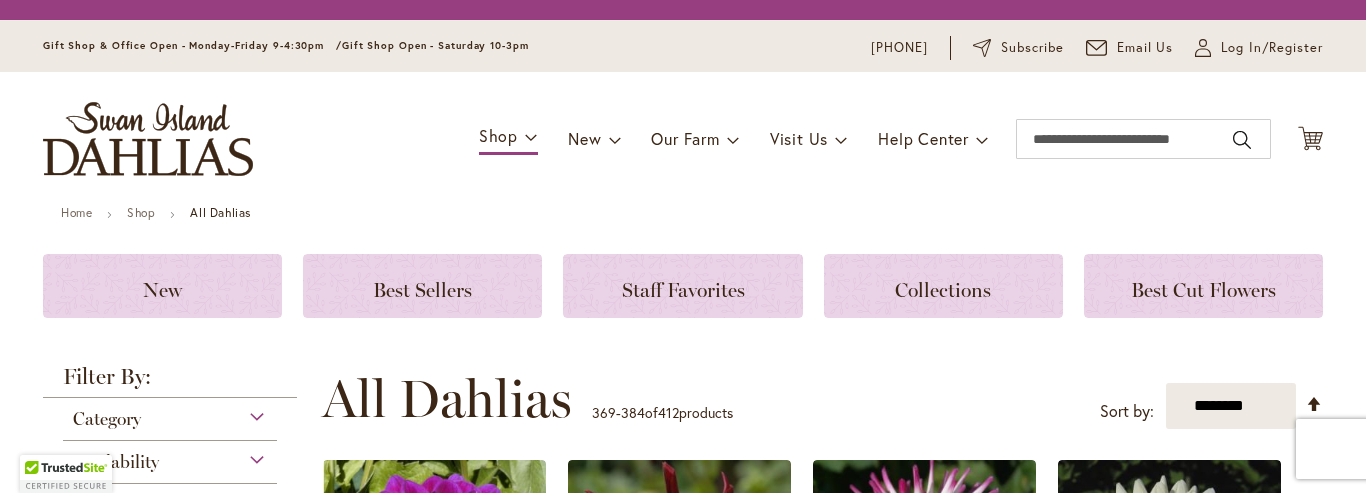 scroll, scrollTop: 0, scrollLeft: 0, axis: both 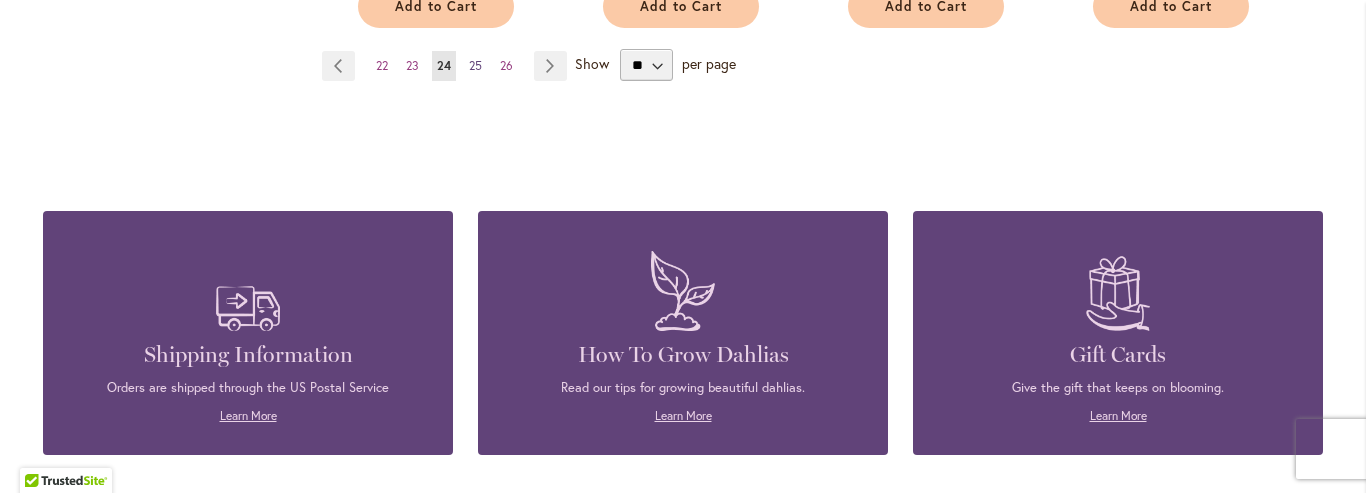 click on "25" at bounding box center (475, 65) 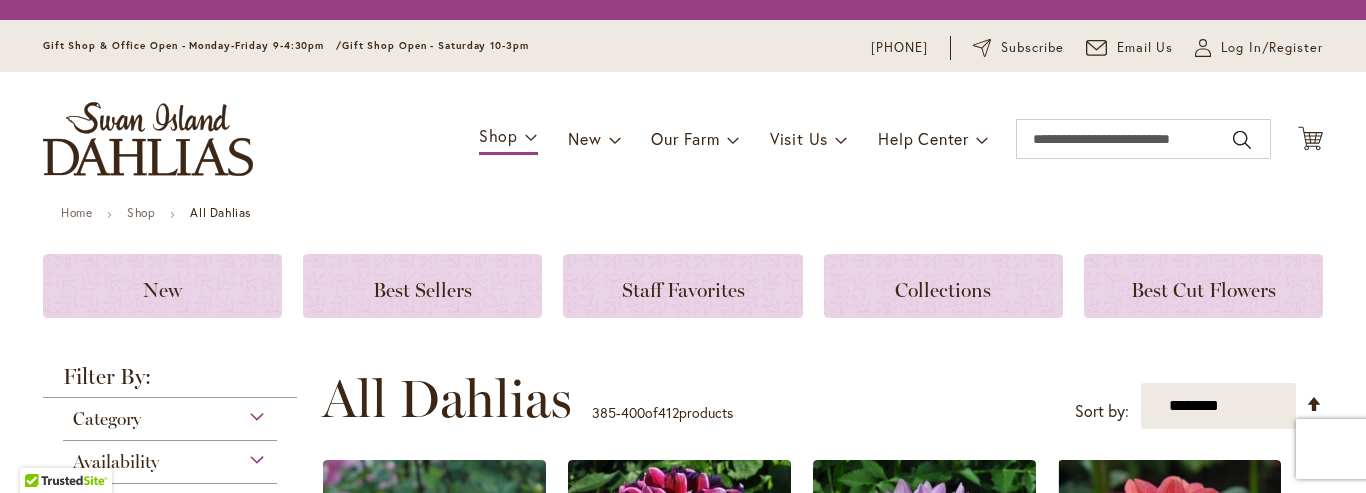 scroll, scrollTop: 0, scrollLeft: 0, axis: both 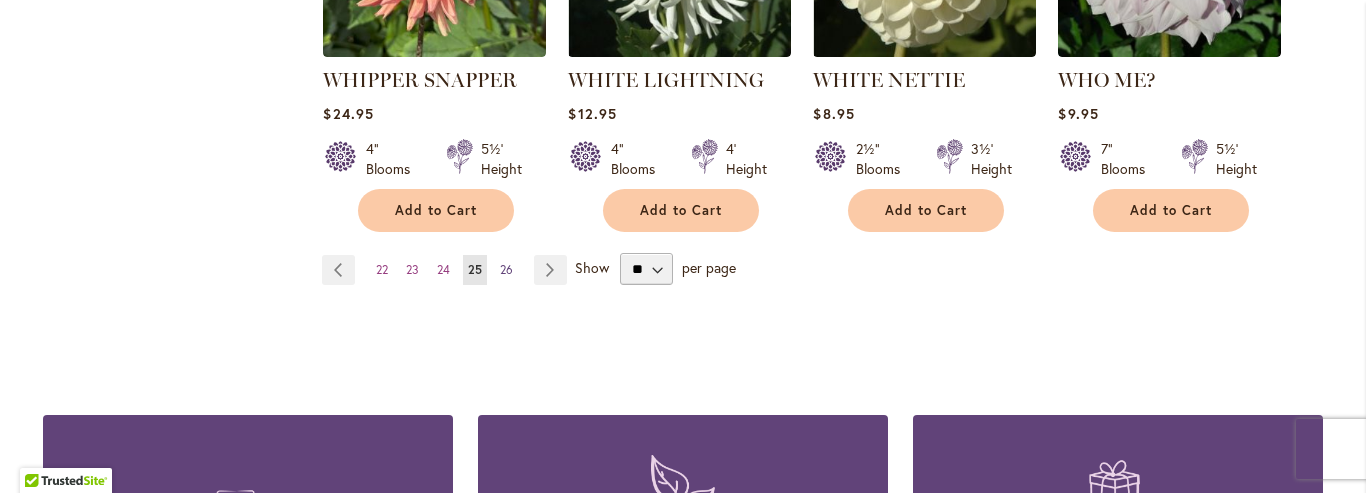 click on "26" at bounding box center [506, 269] 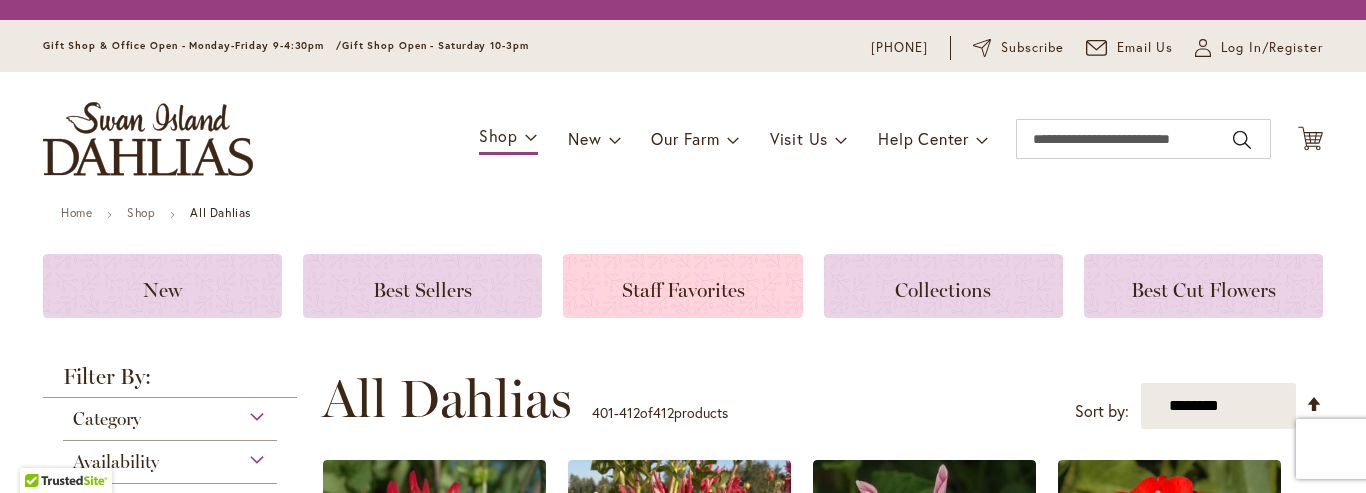 scroll, scrollTop: 0, scrollLeft: 0, axis: both 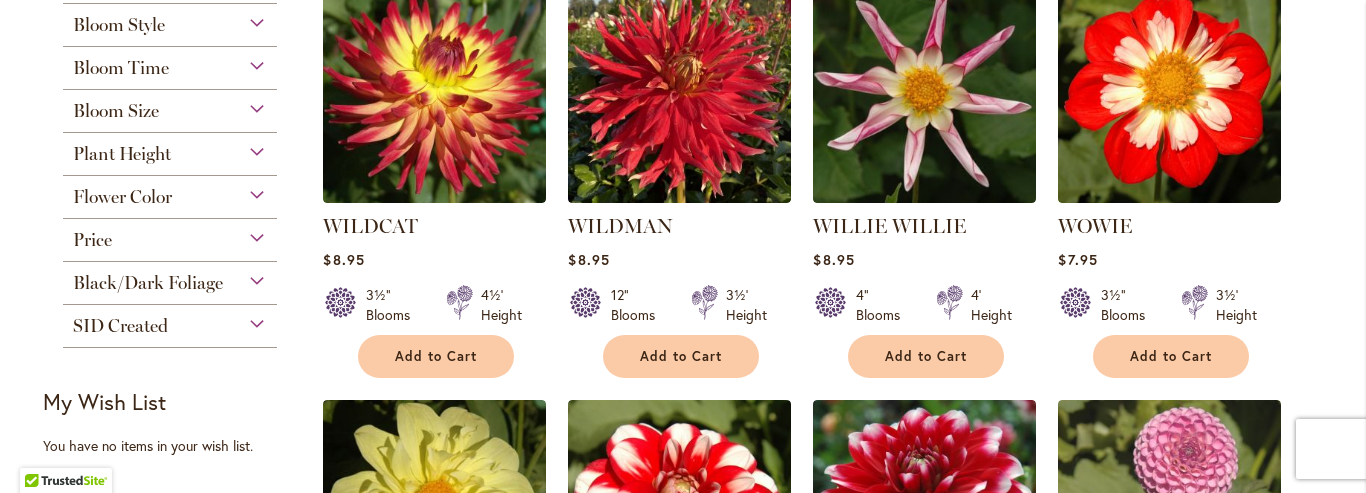 click on "Plant Height" at bounding box center [170, 149] 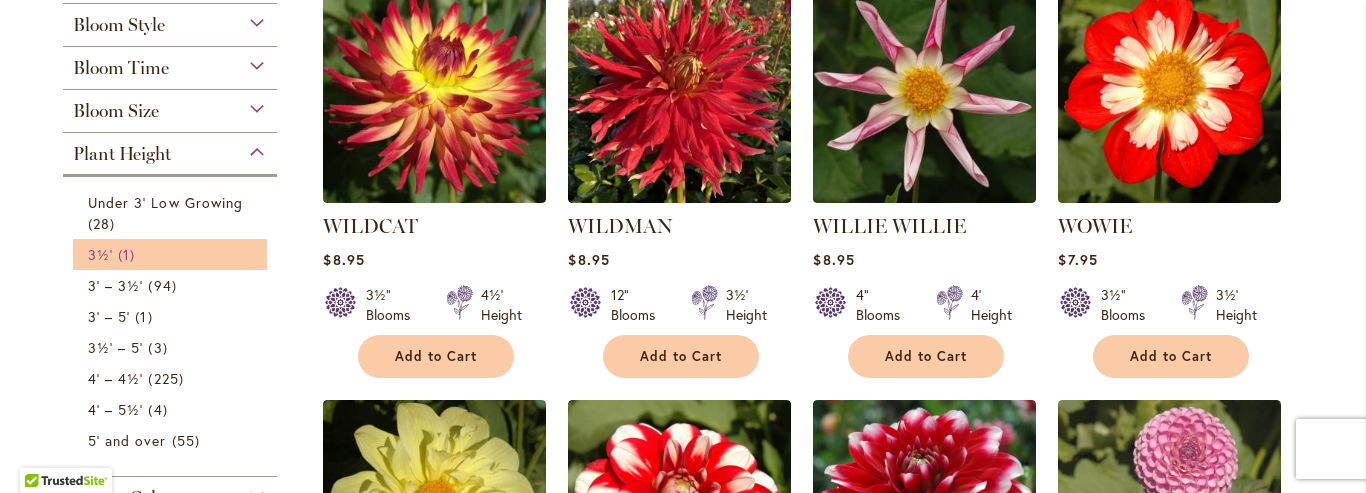 click on "1
item" at bounding box center (129, 254) 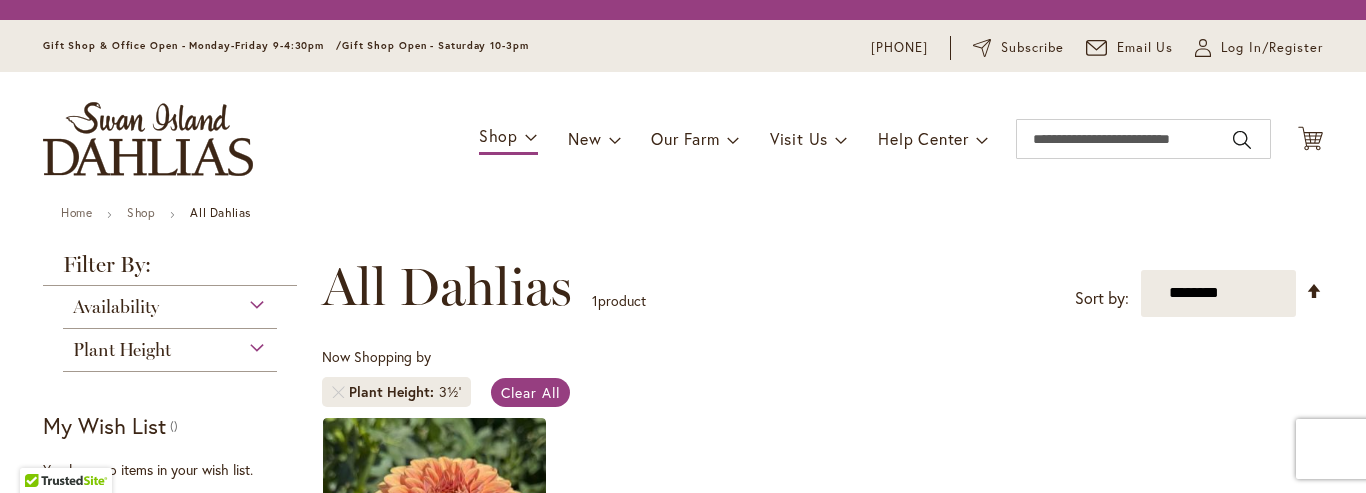 scroll, scrollTop: 0, scrollLeft: 0, axis: both 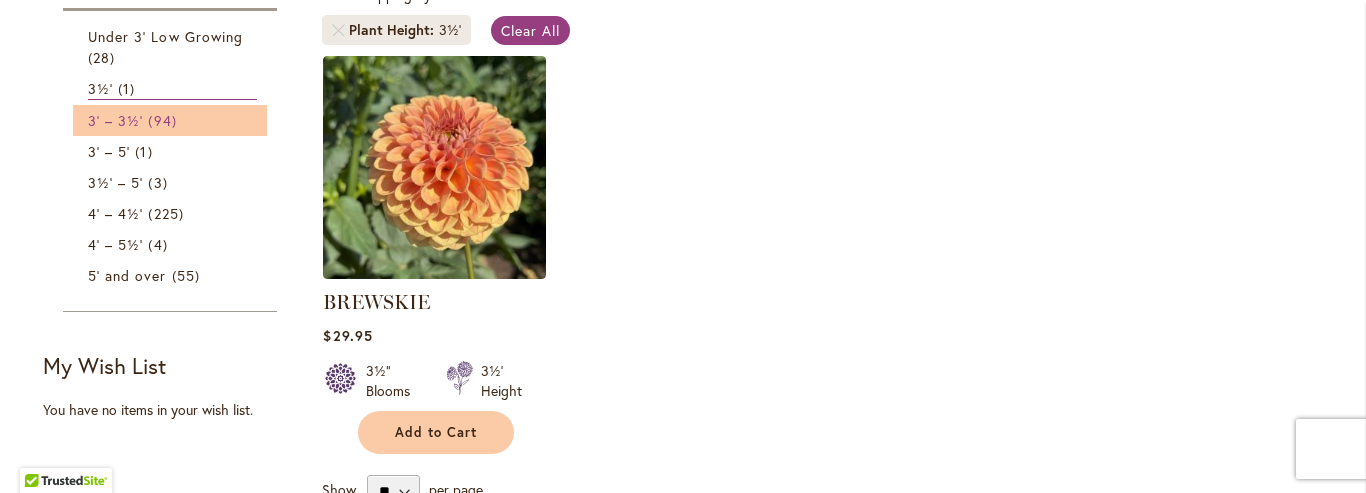 click on "3' – 3½'" at bounding box center [115, 120] 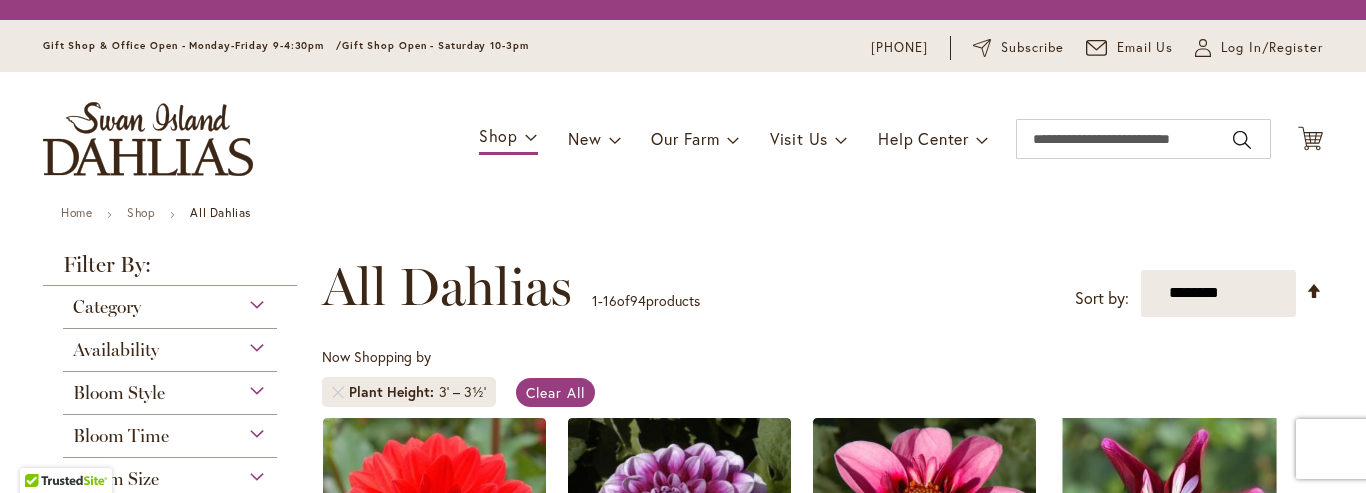 scroll, scrollTop: 0, scrollLeft: 0, axis: both 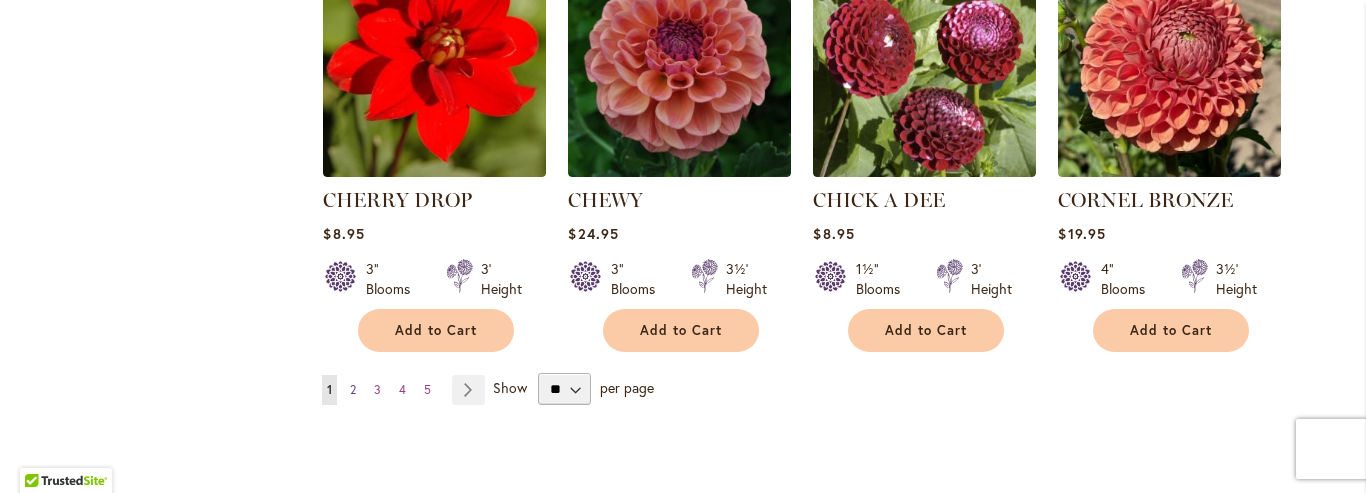 click on "2" at bounding box center [353, 389] 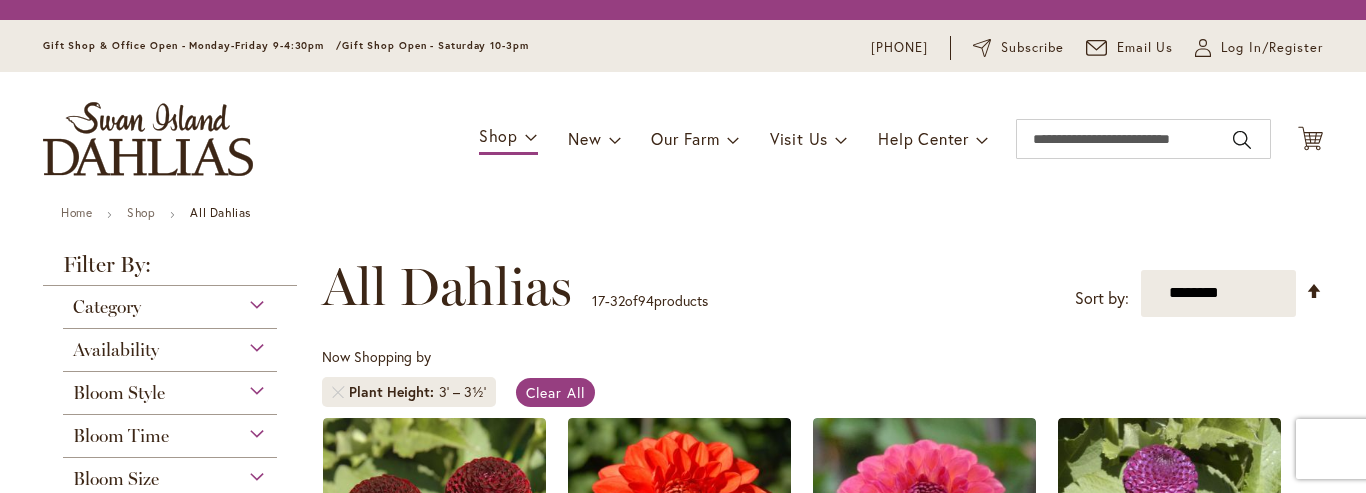 scroll, scrollTop: 0, scrollLeft: 0, axis: both 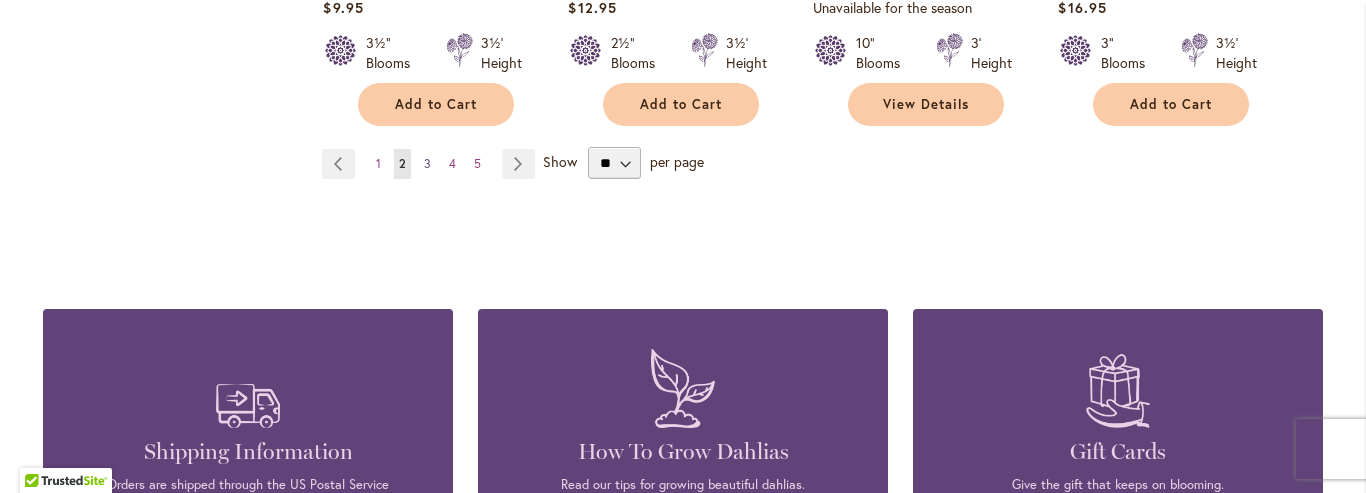 click on "3" at bounding box center [427, 163] 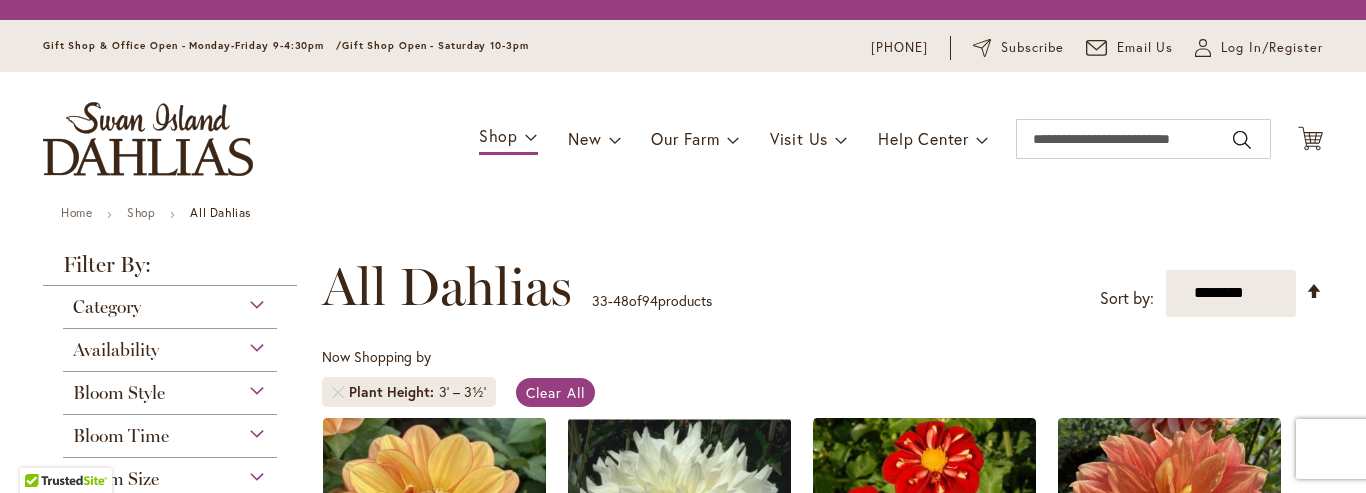 scroll, scrollTop: 0, scrollLeft: 0, axis: both 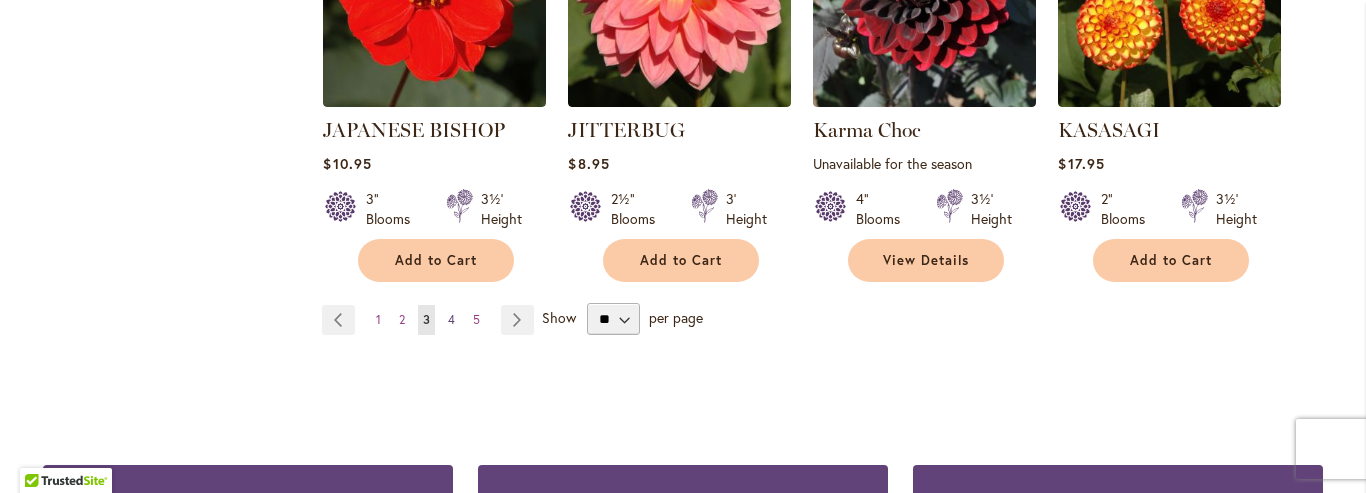 click on "4" at bounding box center [451, 319] 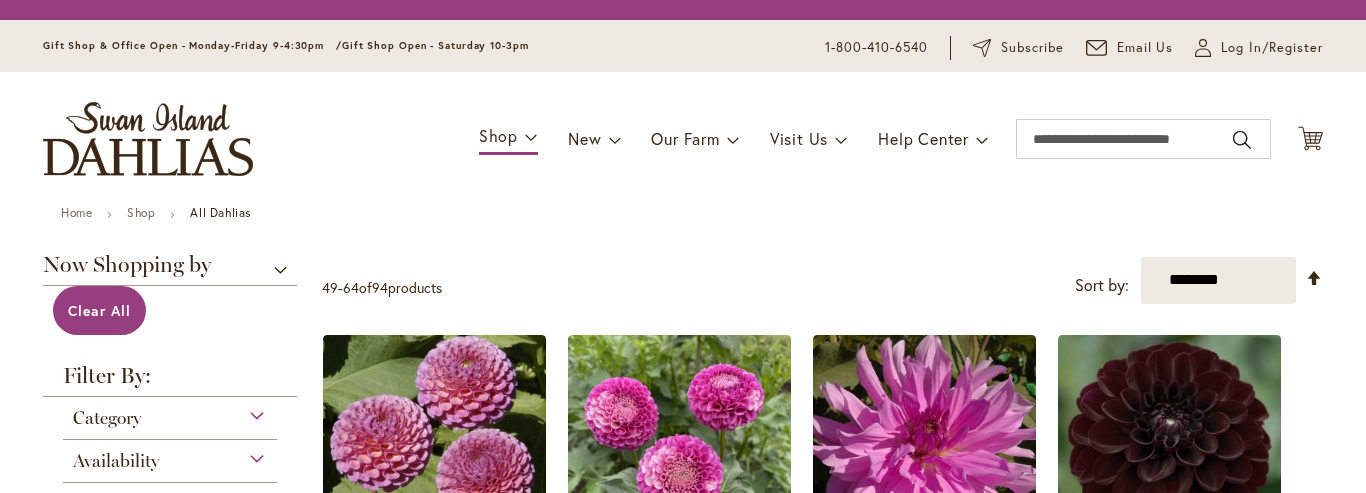 scroll, scrollTop: 0, scrollLeft: 0, axis: both 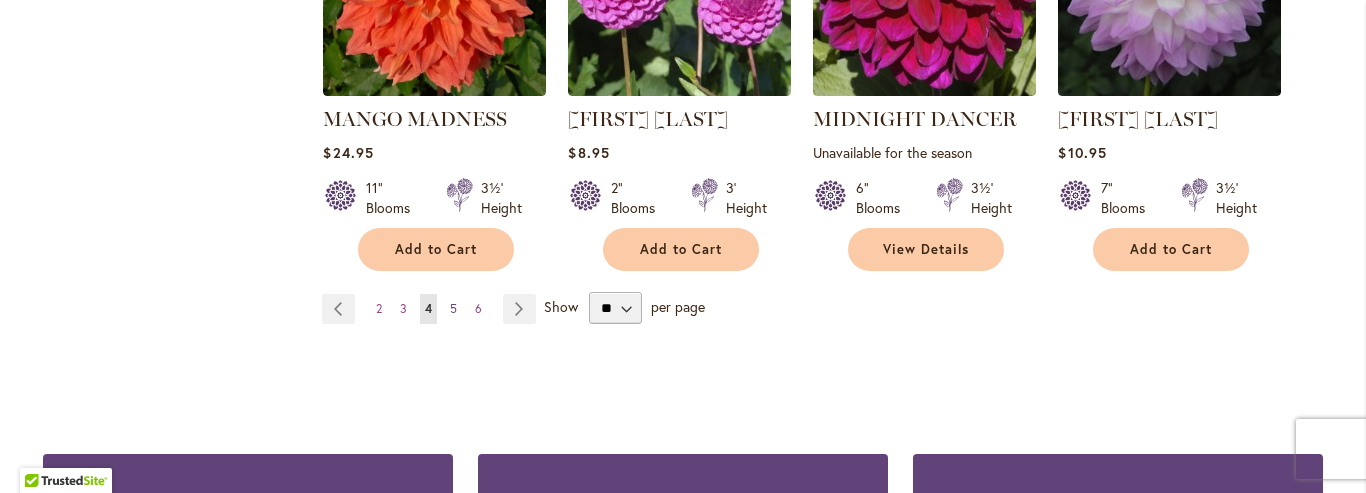 click on "5" at bounding box center (453, 308) 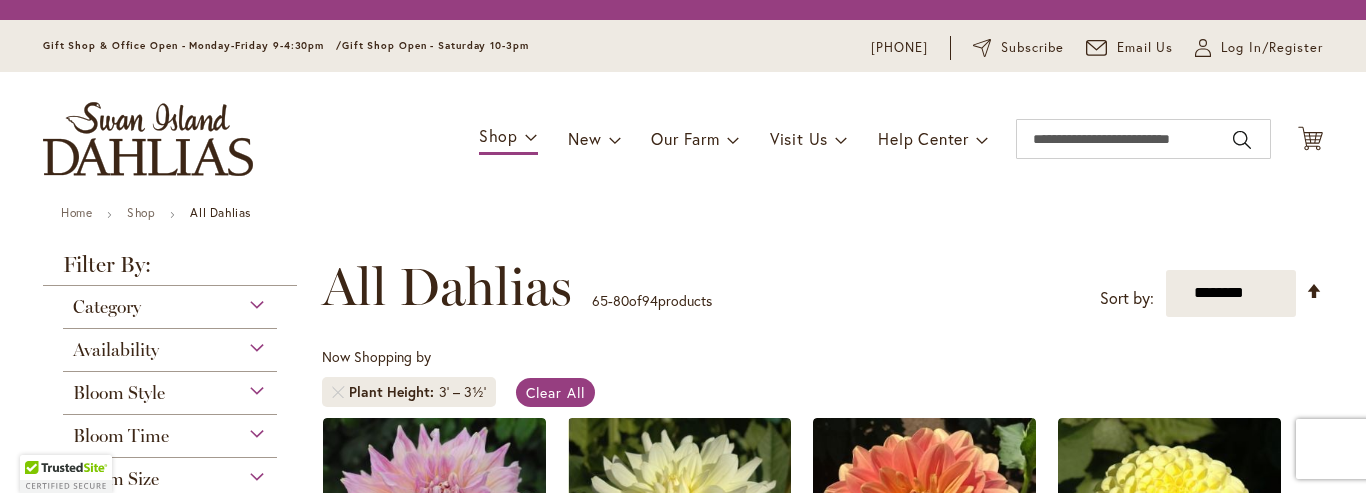 scroll, scrollTop: 0, scrollLeft: 0, axis: both 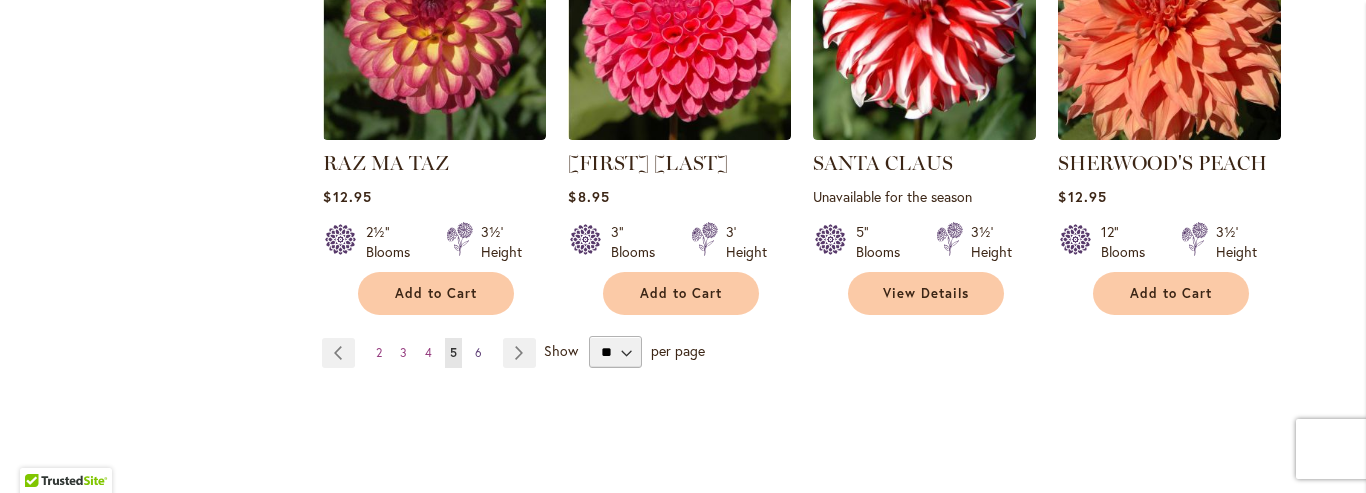 click on "6" at bounding box center [478, 352] 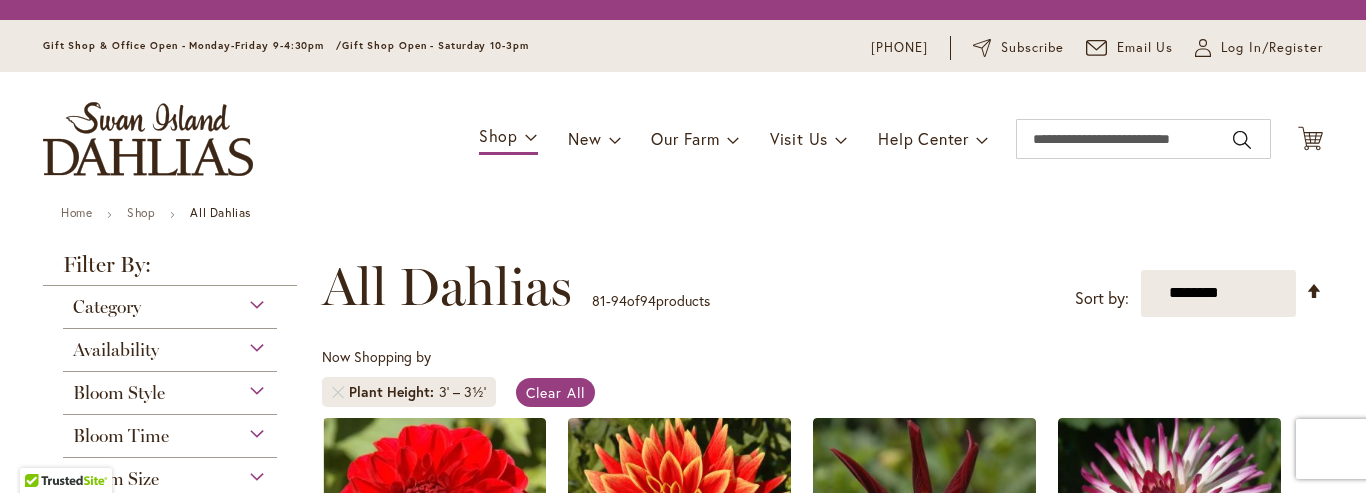 scroll, scrollTop: 0, scrollLeft: 0, axis: both 